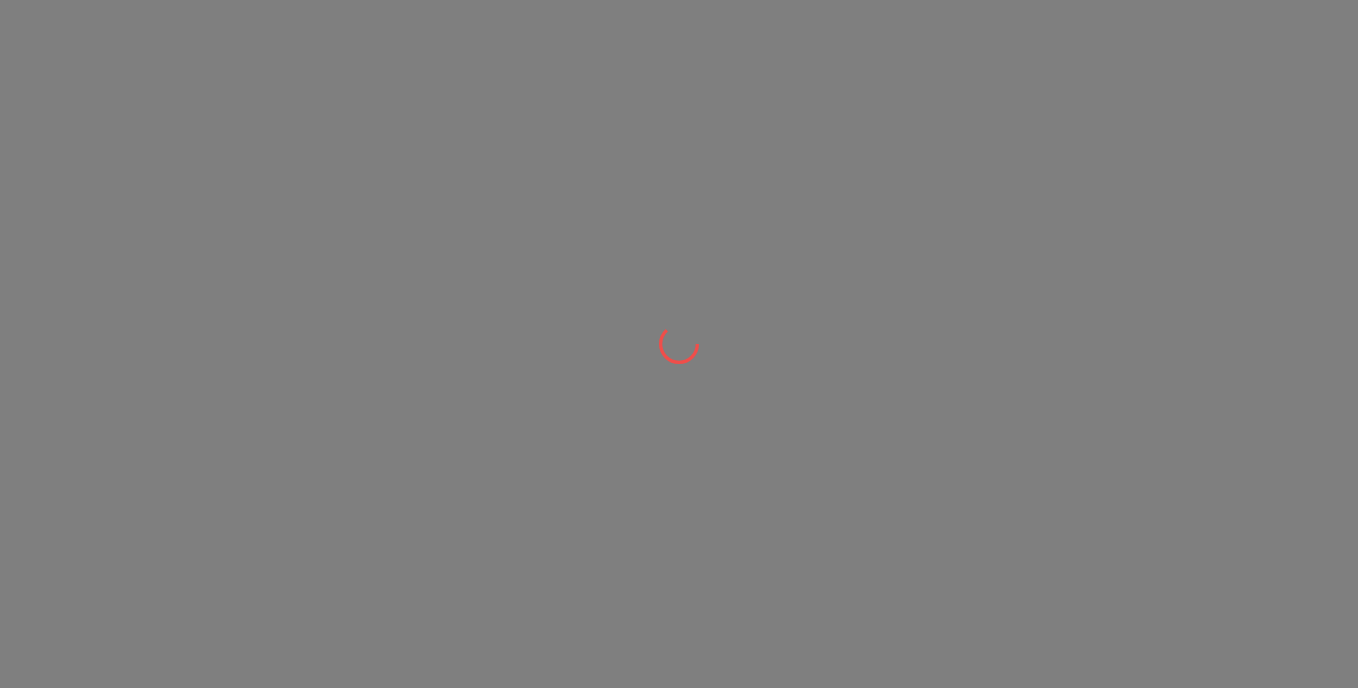 scroll, scrollTop: 0, scrollLeft: 0, axis: both 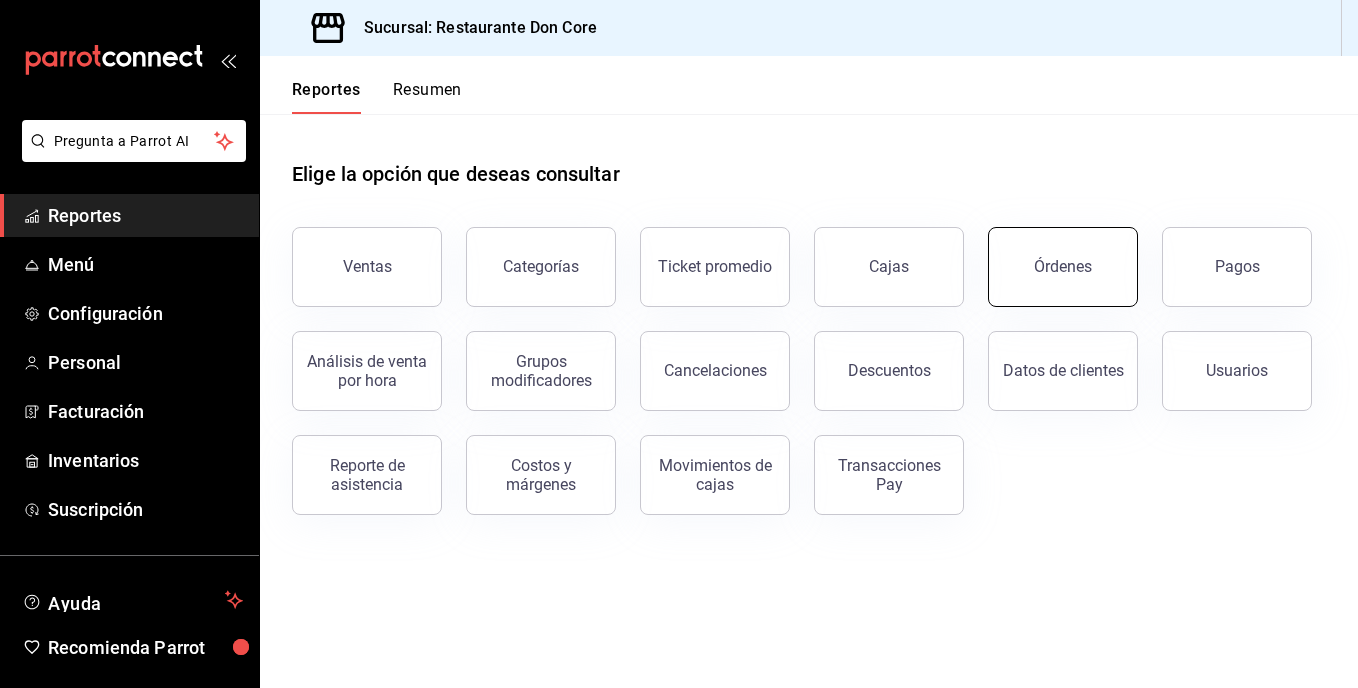 click on "Órdenes" at bounding box center [1063, 266] 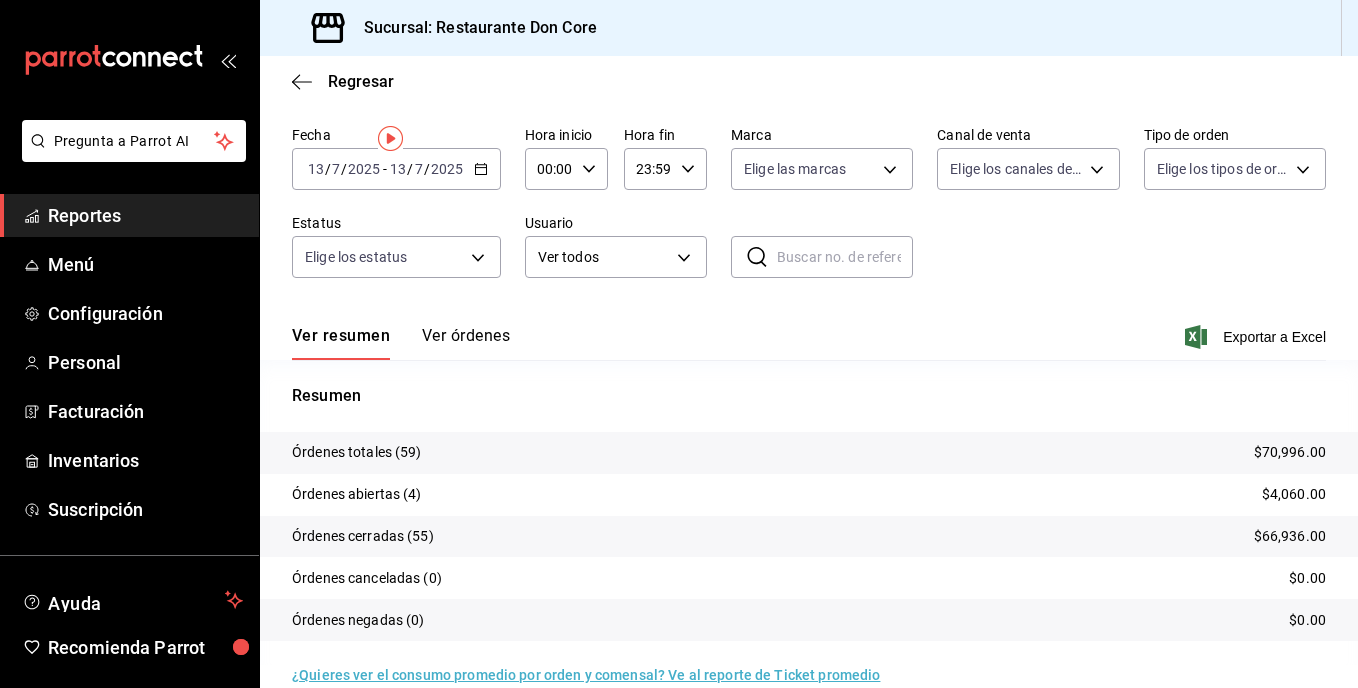scroll, scrollTop: 0, scrollLeft: 0, axis: both 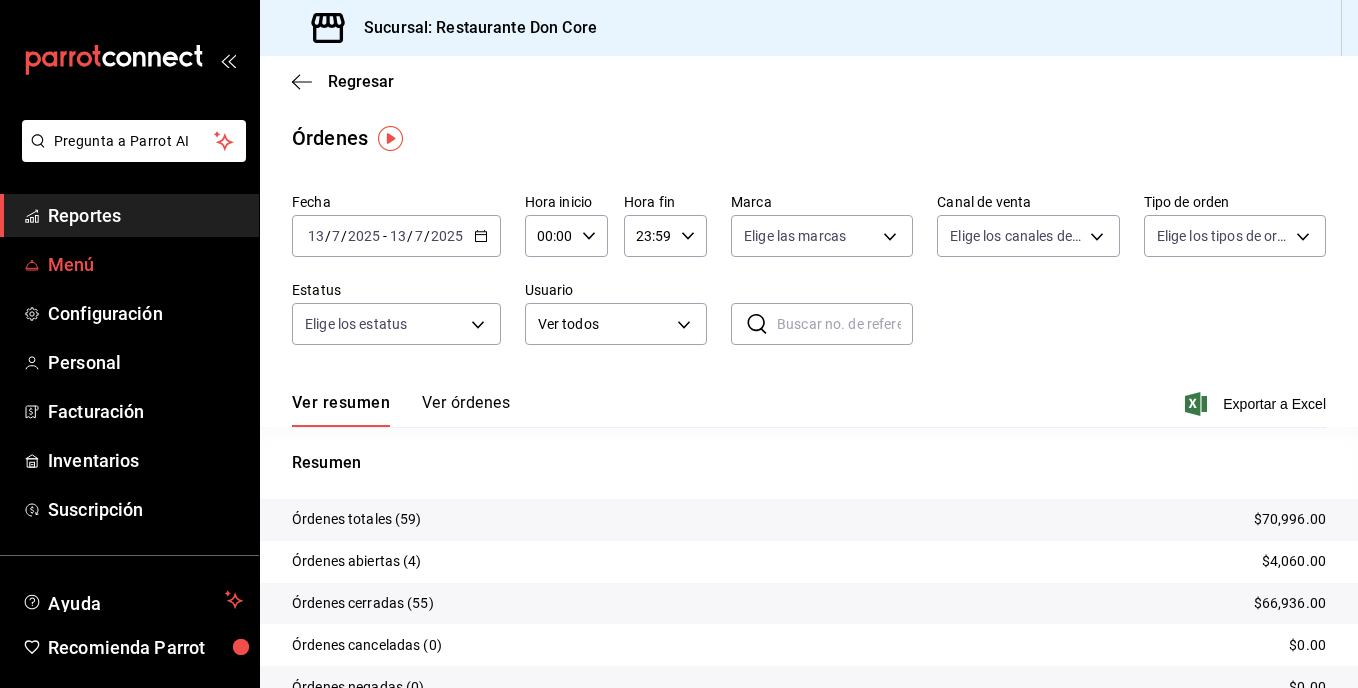 click on "Menú" at bounding box center [145, 264] 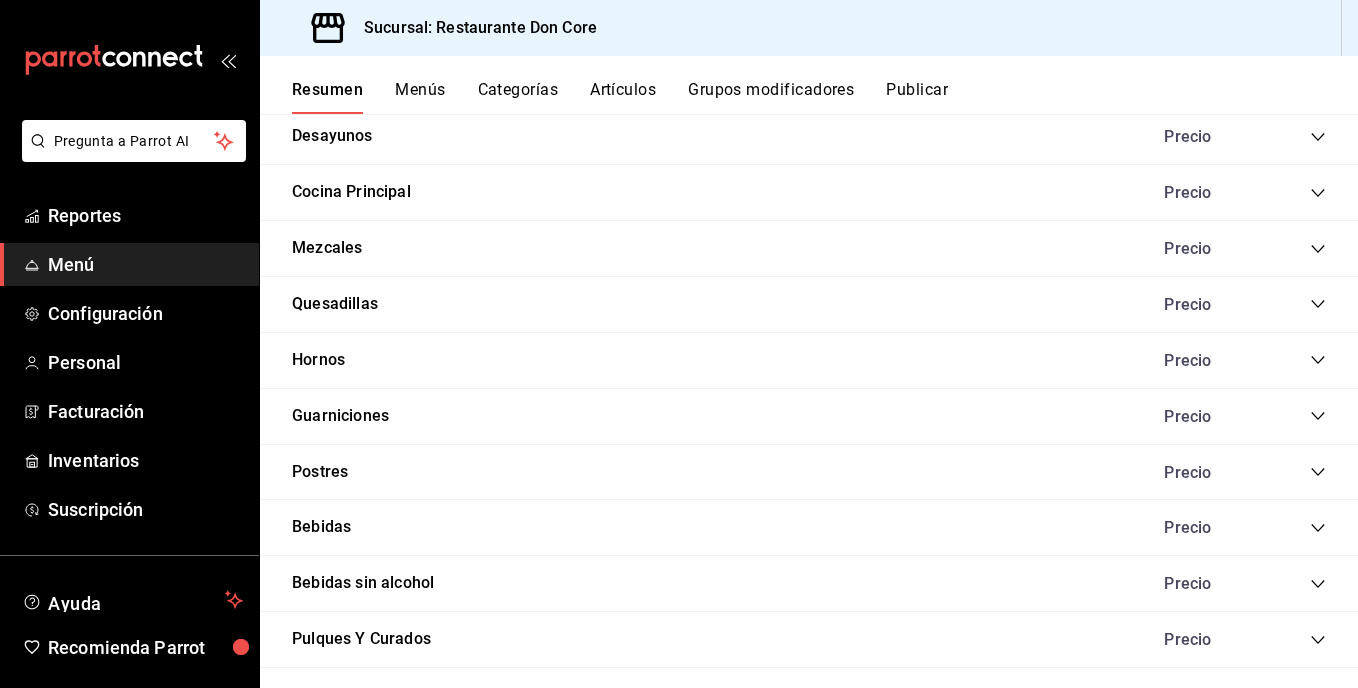 scroll, scrollTop: 1734, scrollLeft: 0, axis: vertical 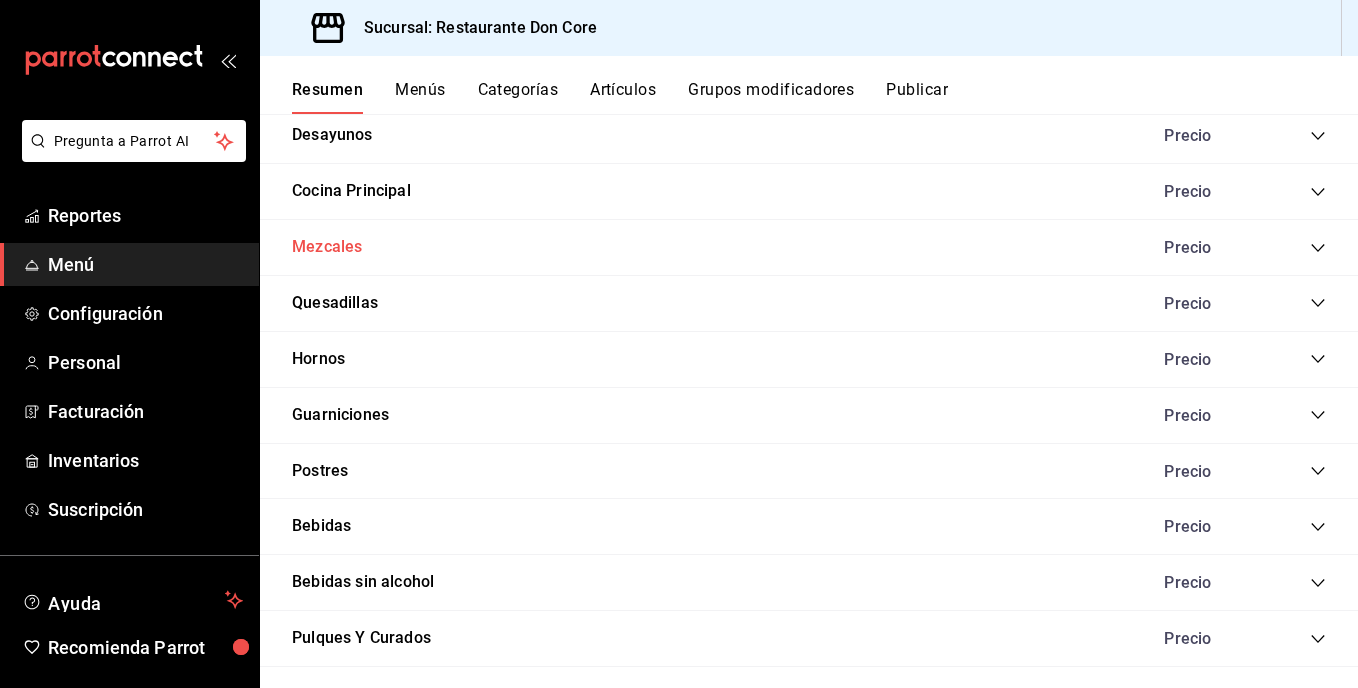 click on "Mezcales" at bounding box center (327, 247) 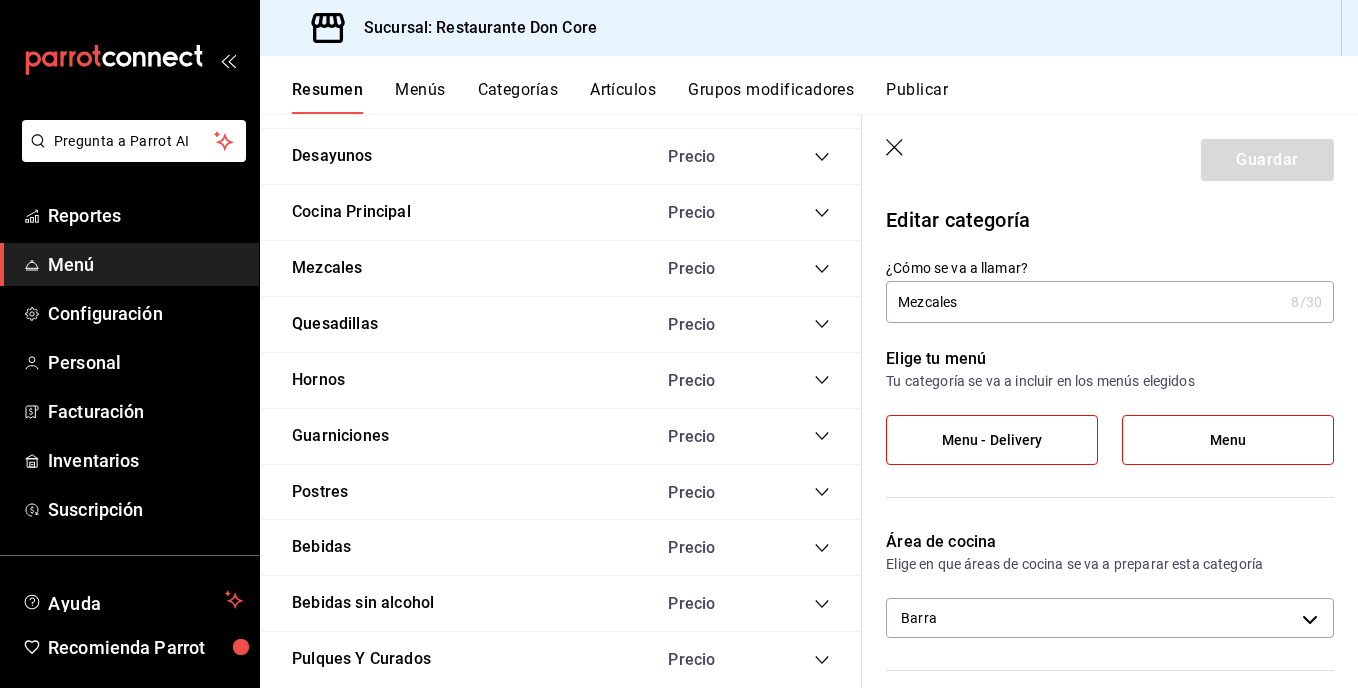 click 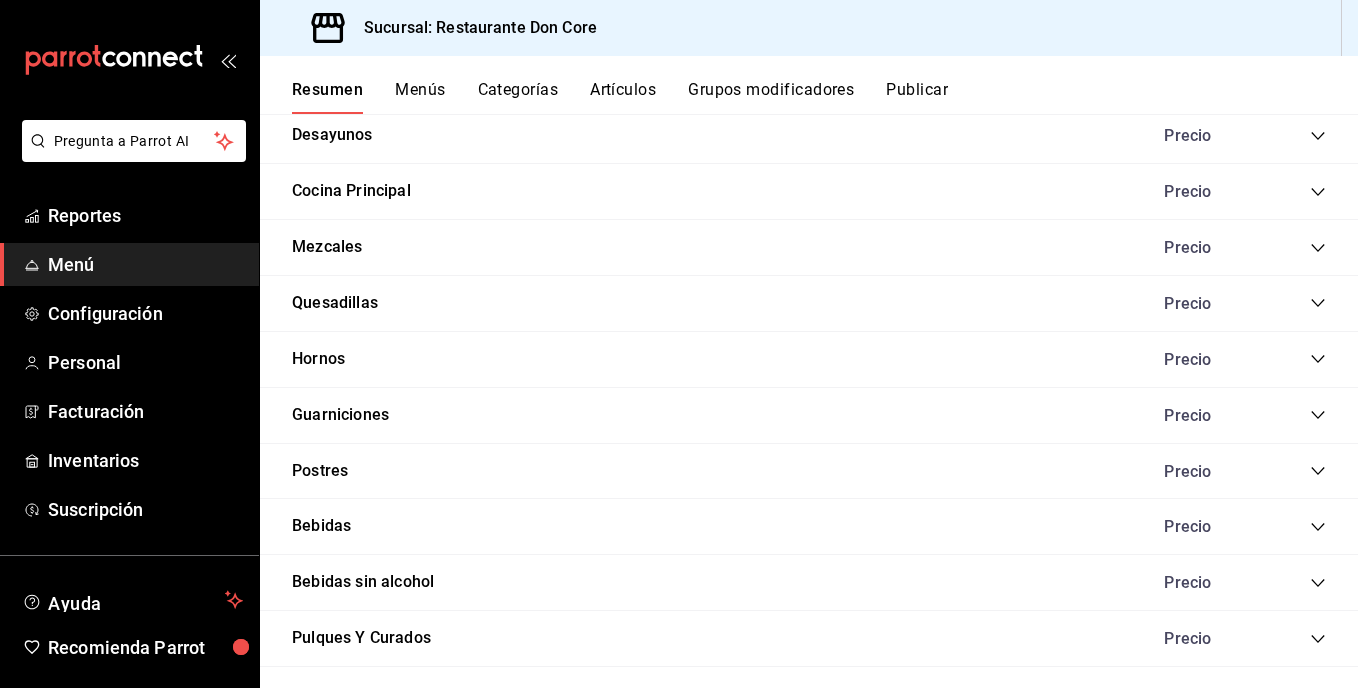 click 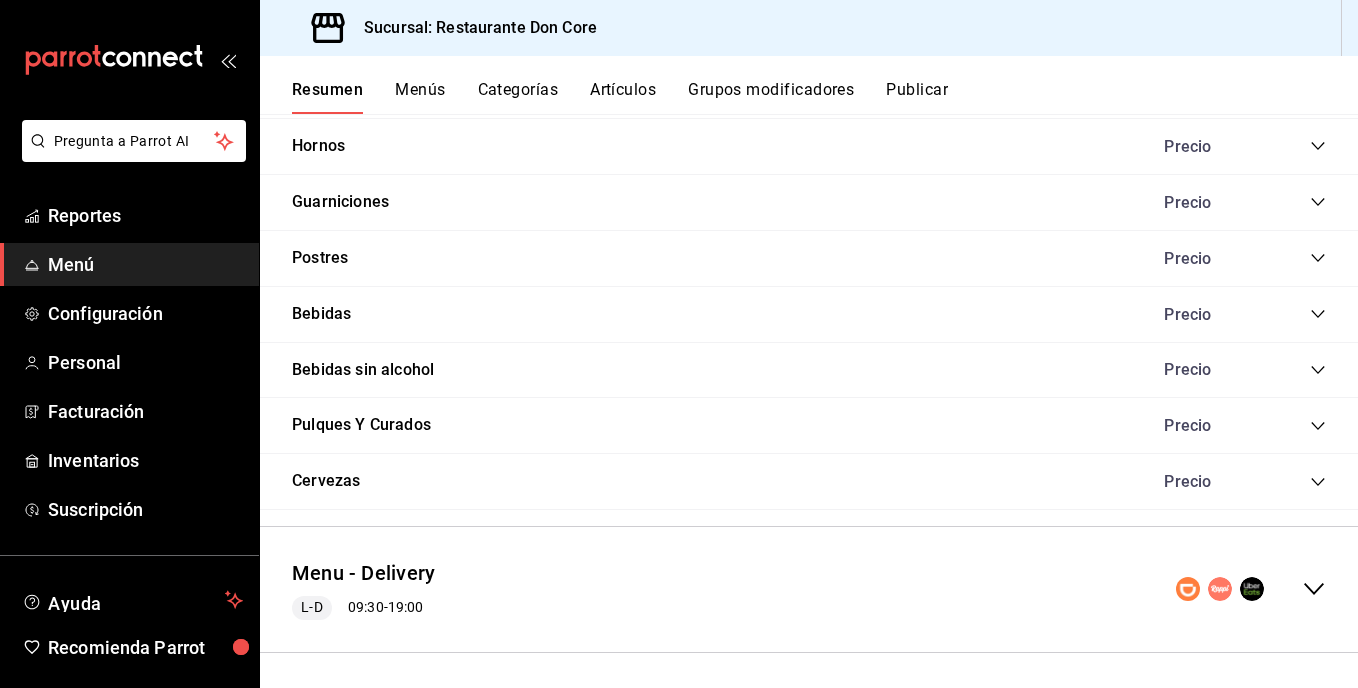 scroll, scrollTop: 2325, scrollLeft: 0, axis: vertical 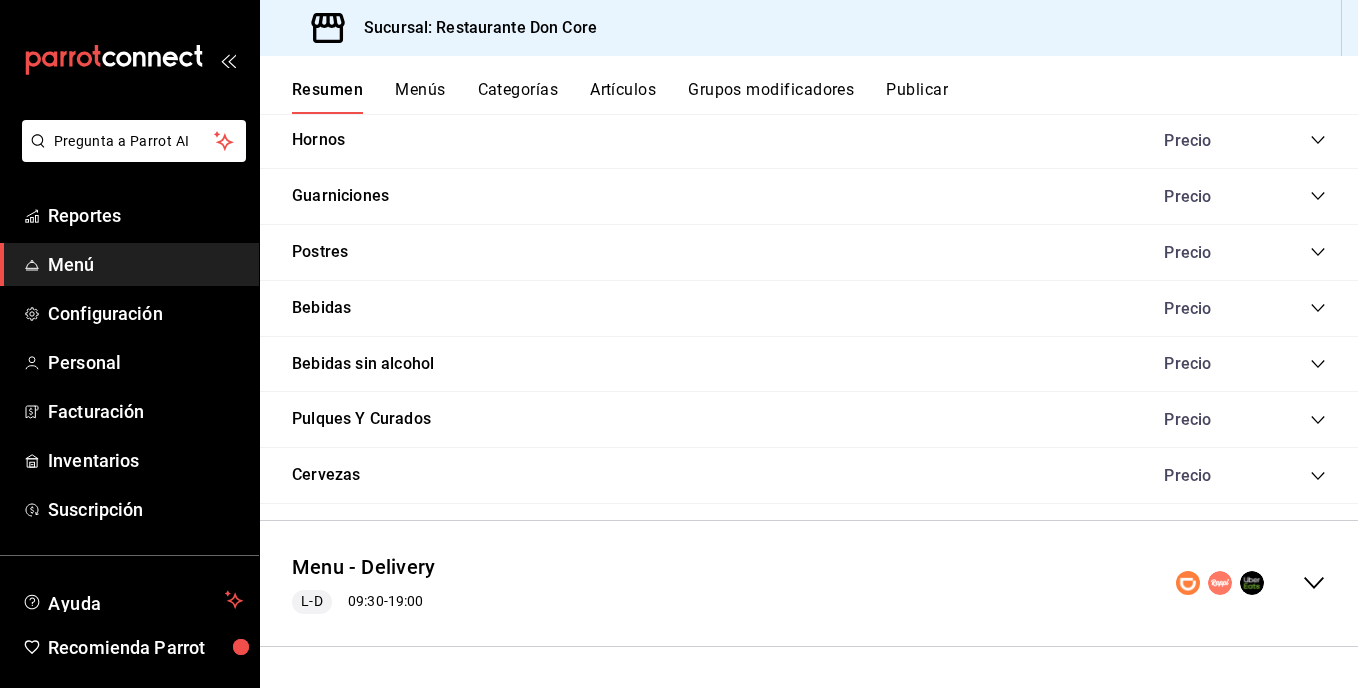 click 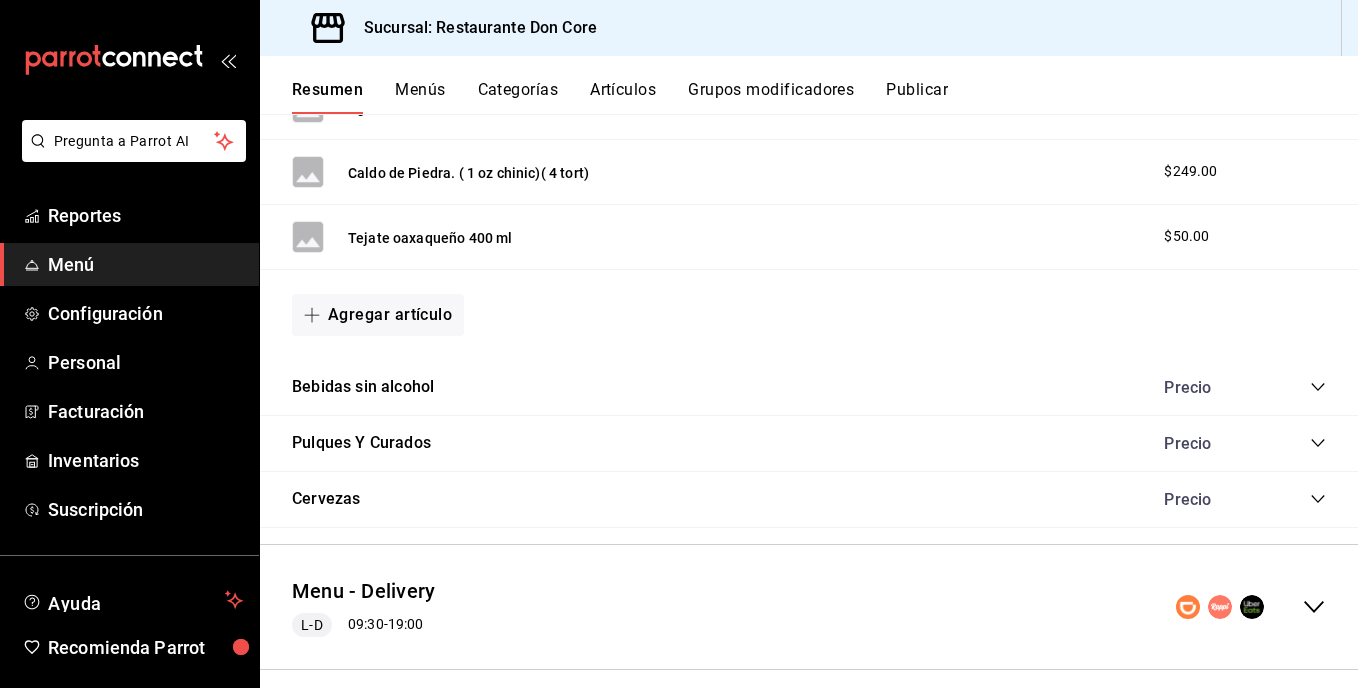 scroll, scrollTop: 5774, scrollLeft: 0, axis: vertical 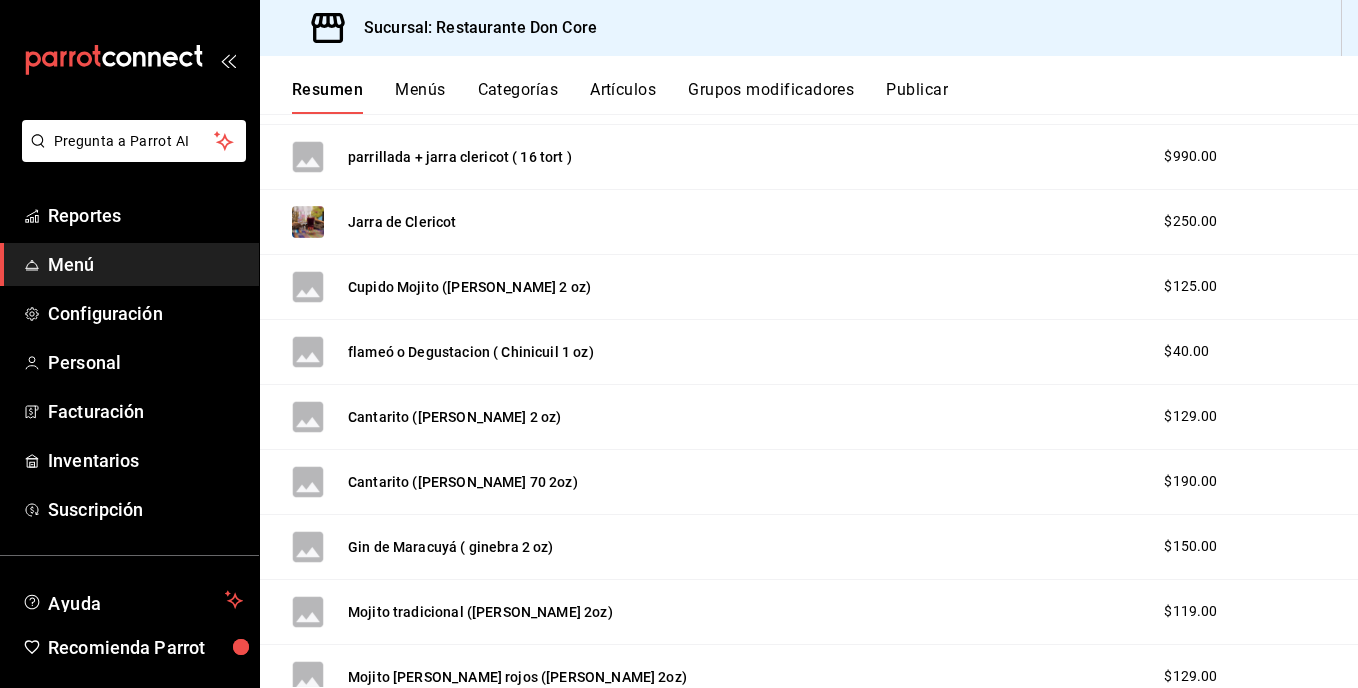 click on "$40.00" at bounding box center (1186, 351) 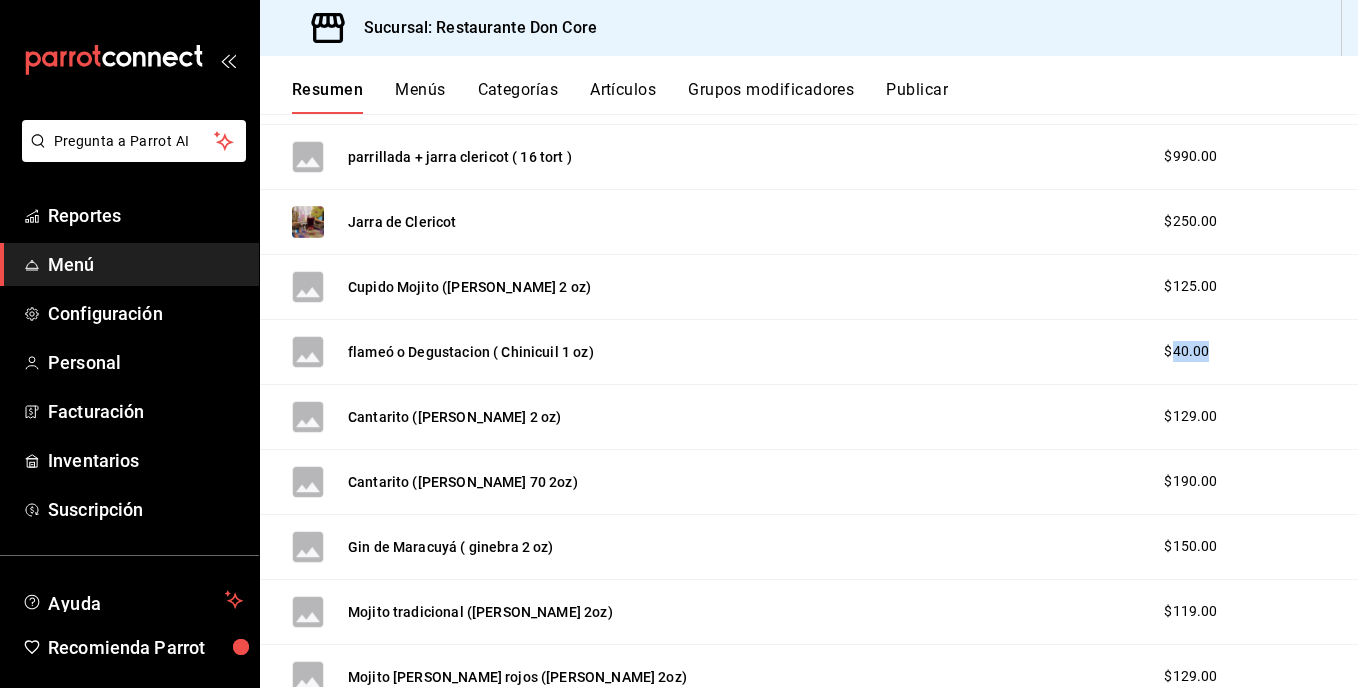 click on "$40.00" at bounding box center [1186, 351] 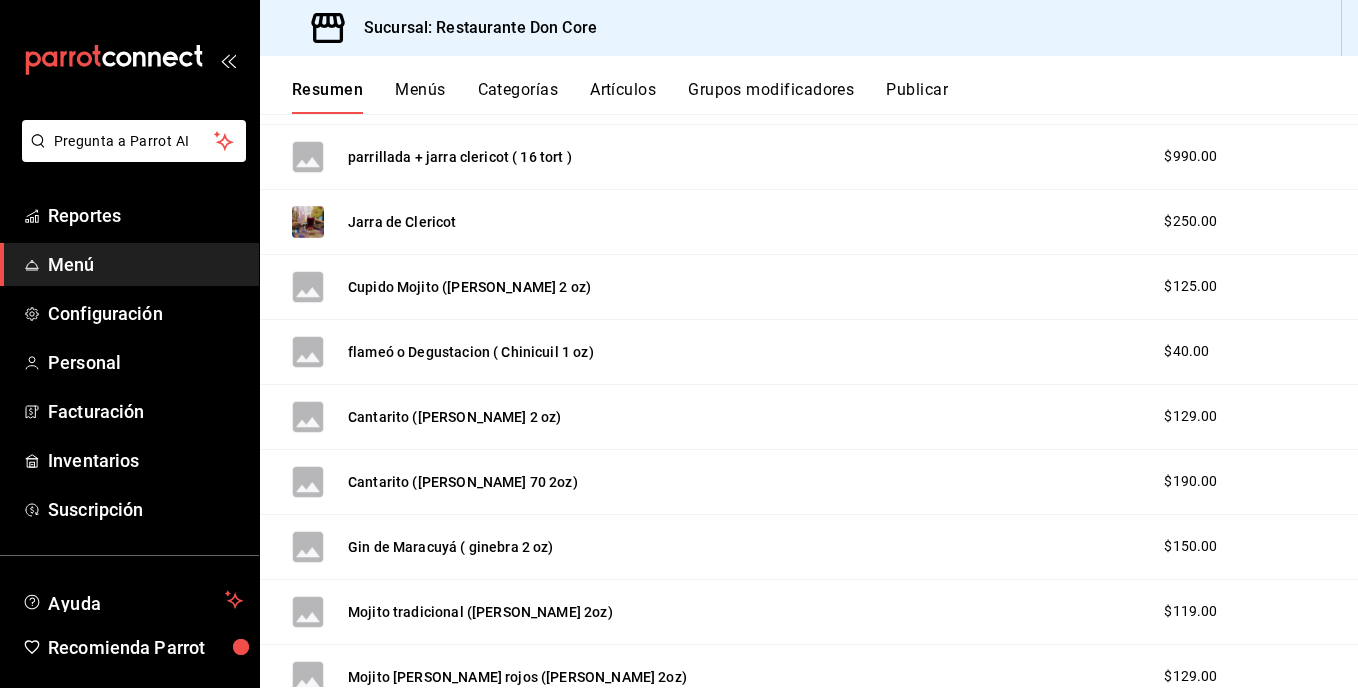 click on "$40.00" at bounding box center (1208, 351) 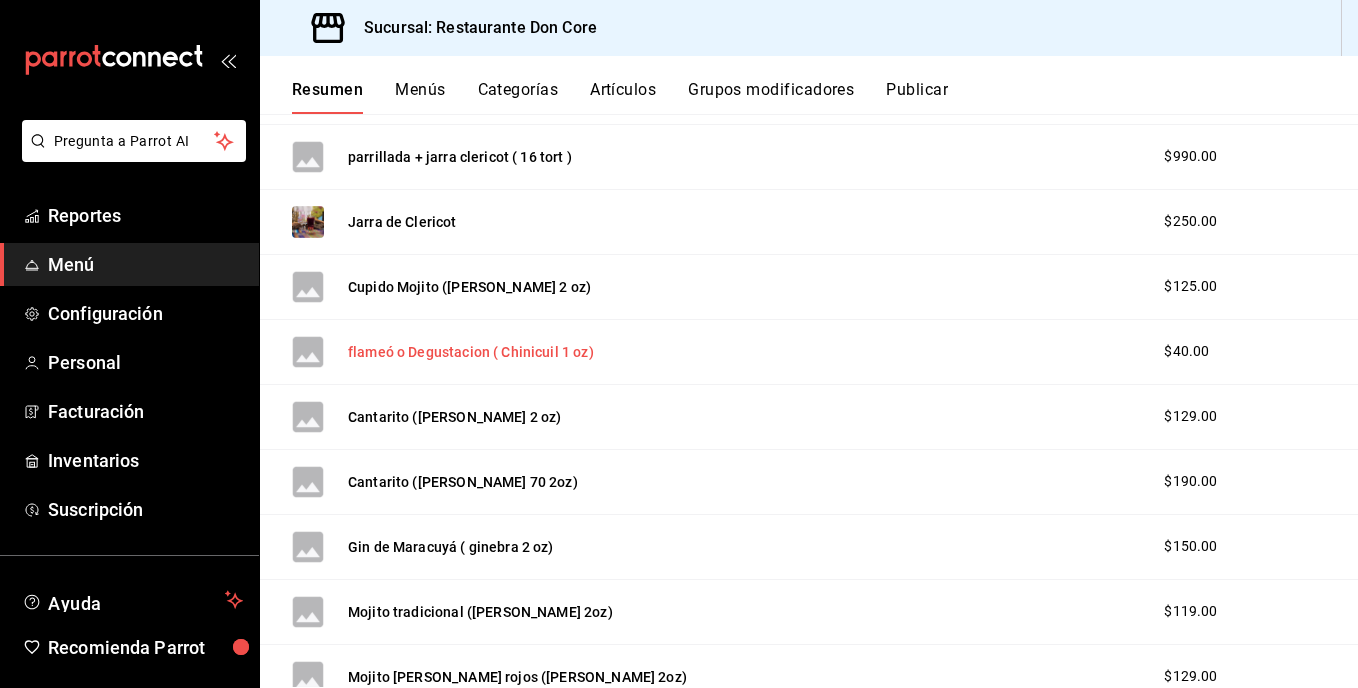 click on "flameó o Degustacion ( Chinicuil 1 oz)" at bounding box center (471, 352) 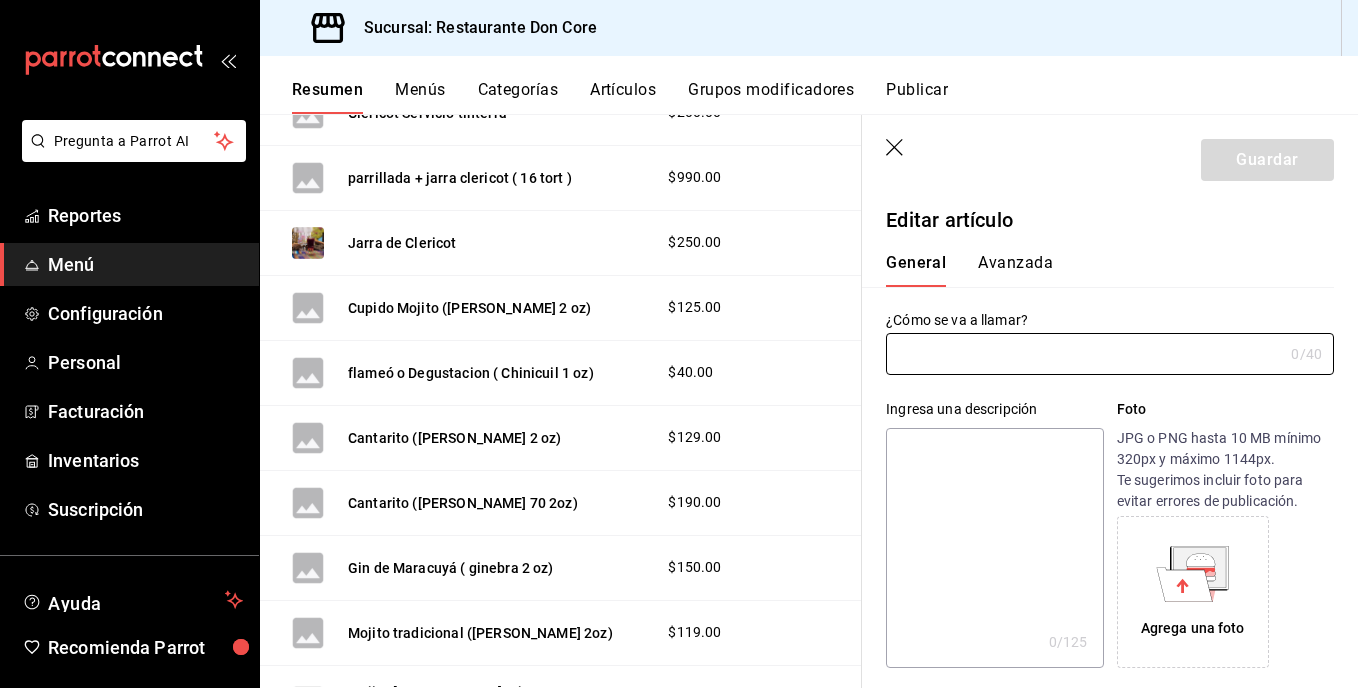 type on "flameó o Degustacion ( Chinicuil 1 oz)" 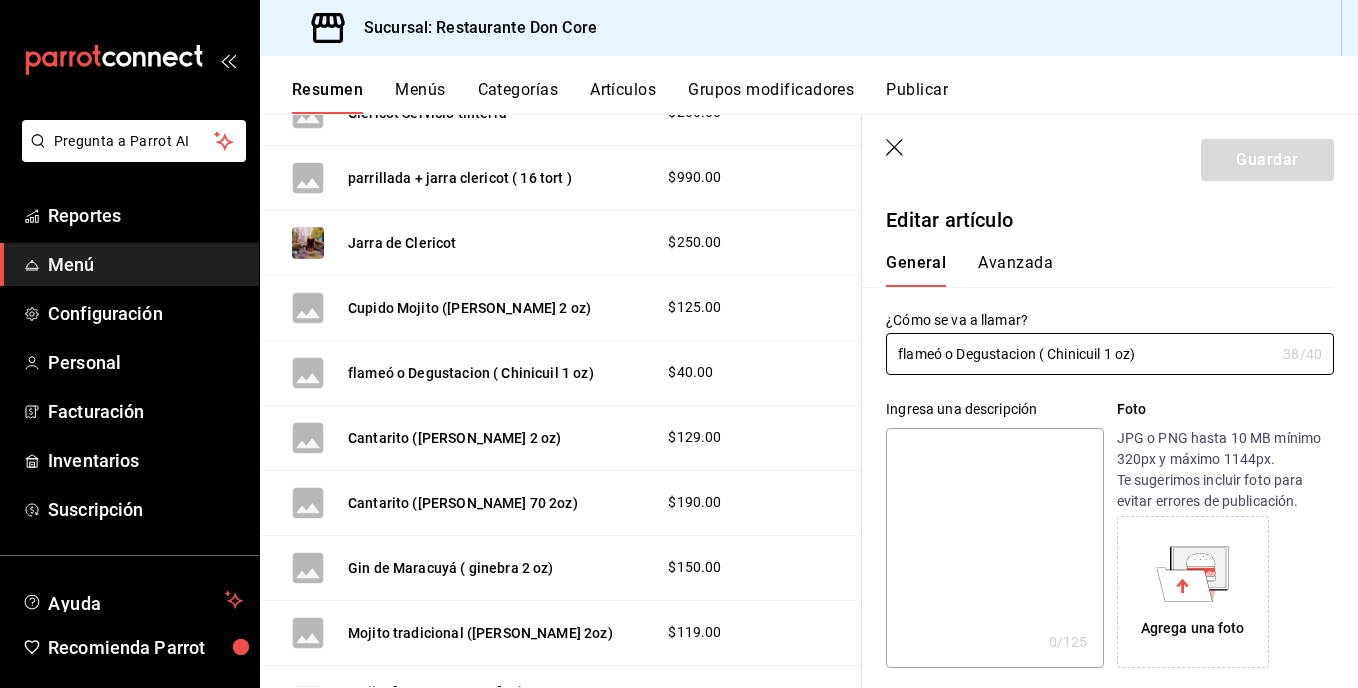 type on "$40.00" 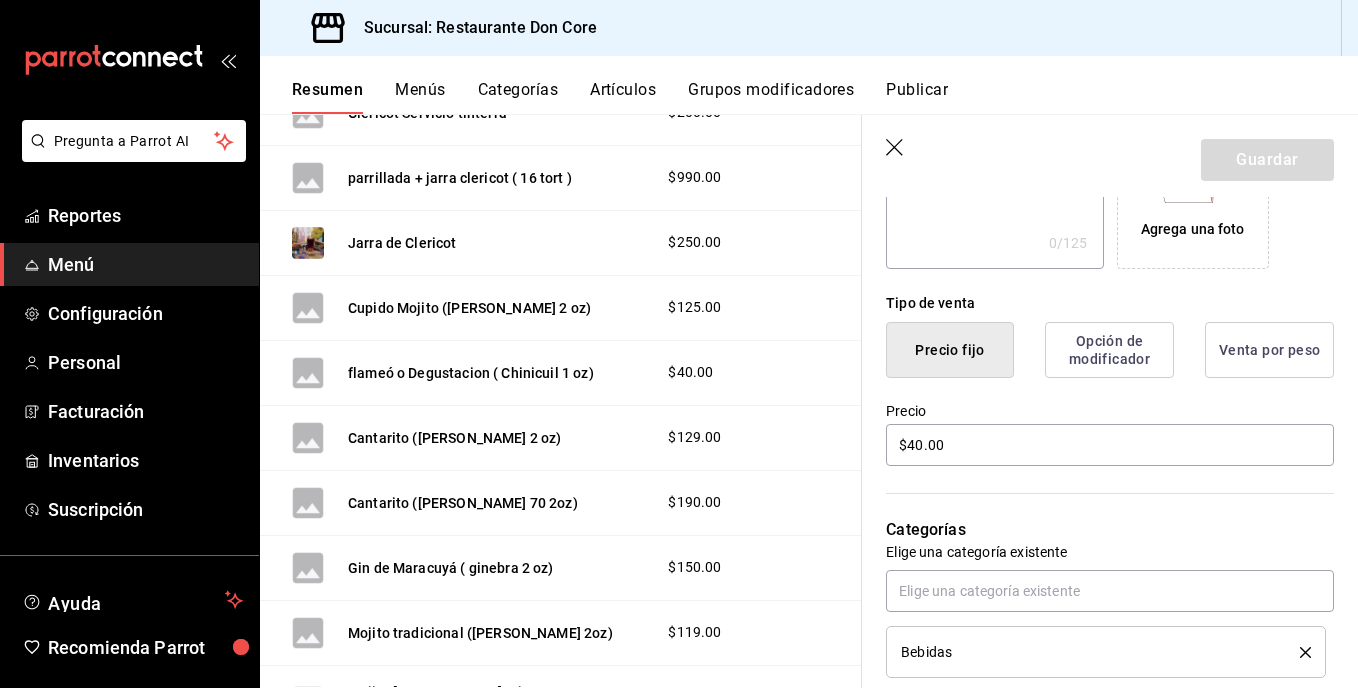 scroll, scrollTop: 401, scrollLeft: 0, axis: vertical 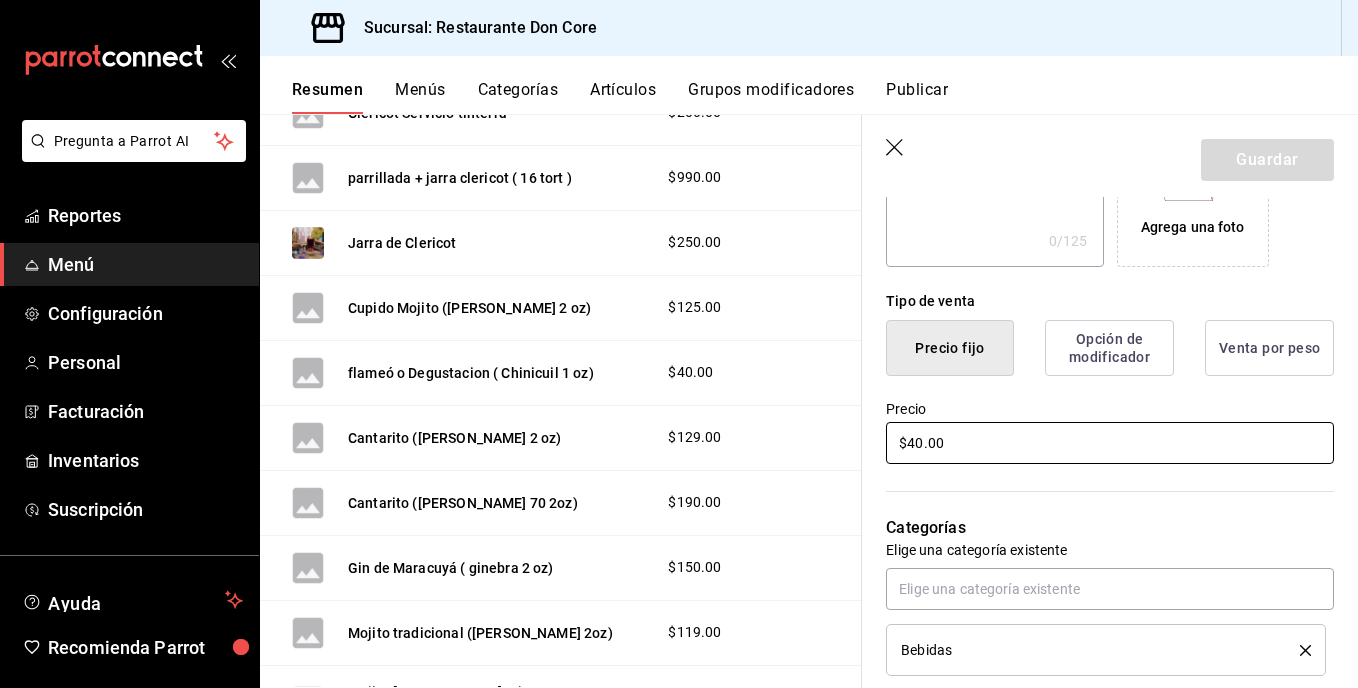 click on "$40.00" at bounding box center [1110, 443] 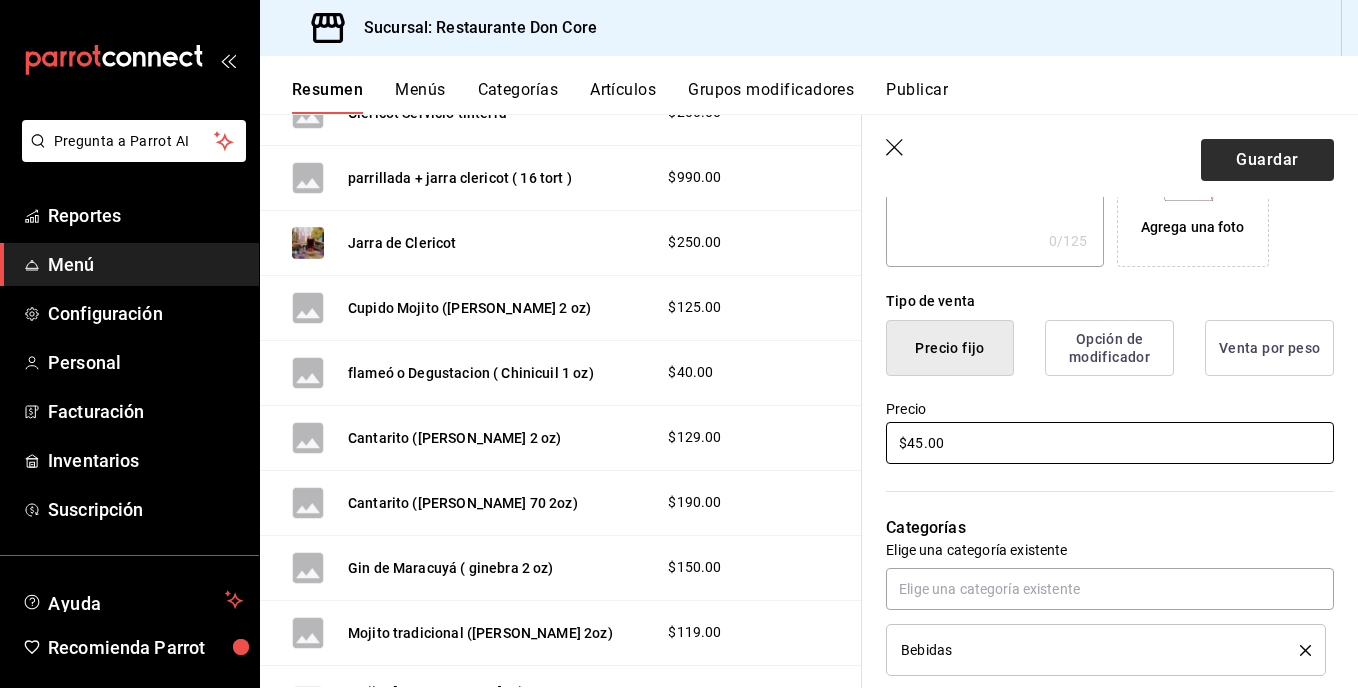 type on "$45.00" 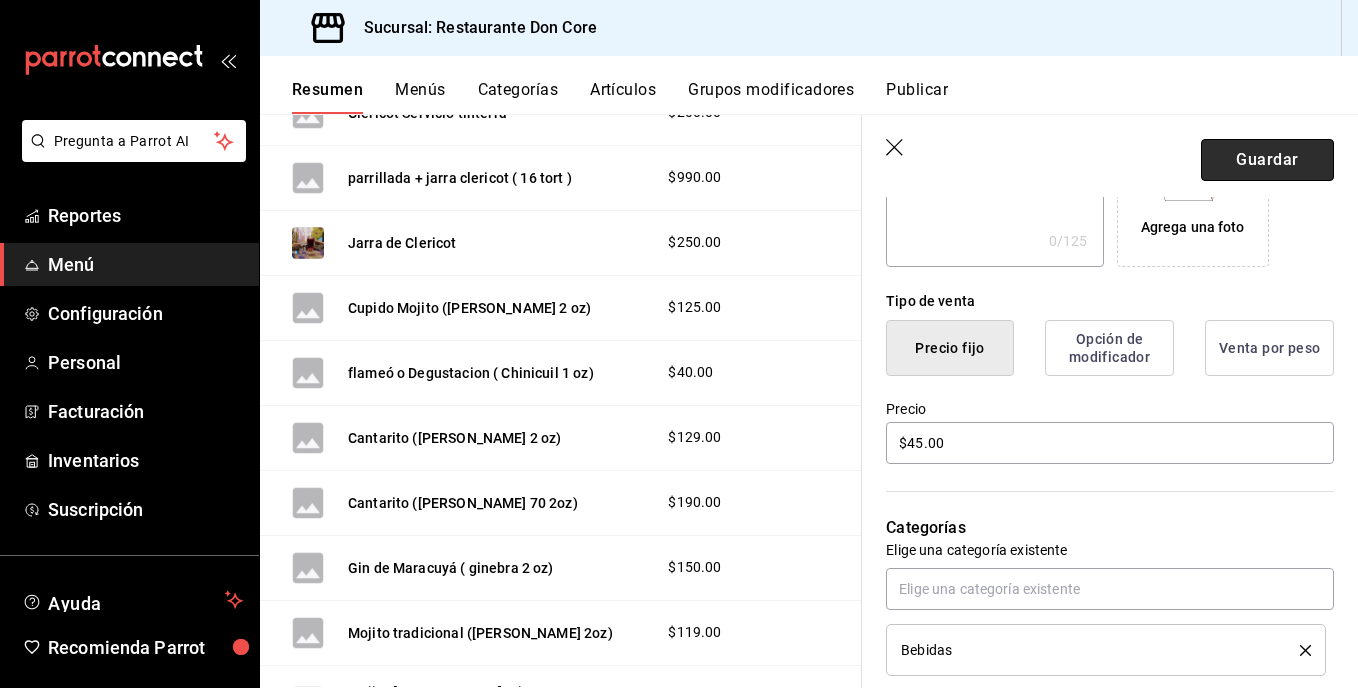 click on "Guardar" at bounding box center [1267, 160] 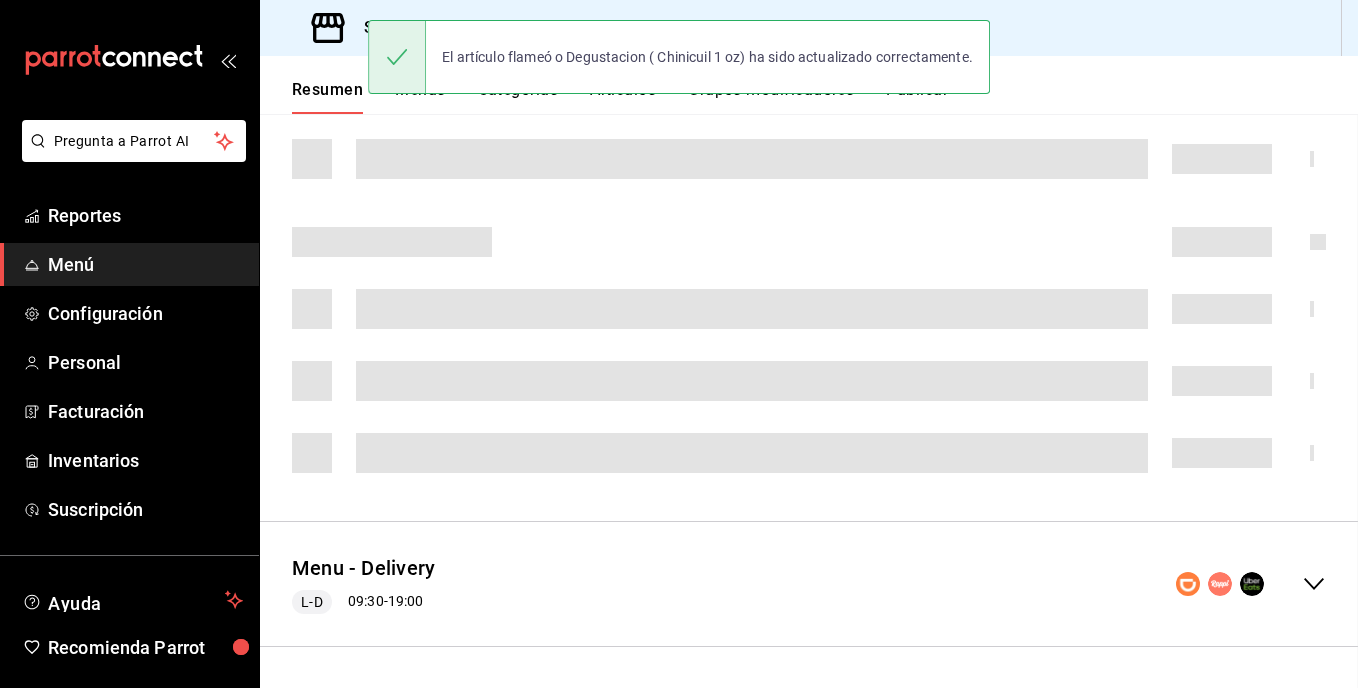 scroll, scrollTop: 0, scrollLeft: 0, axis: both 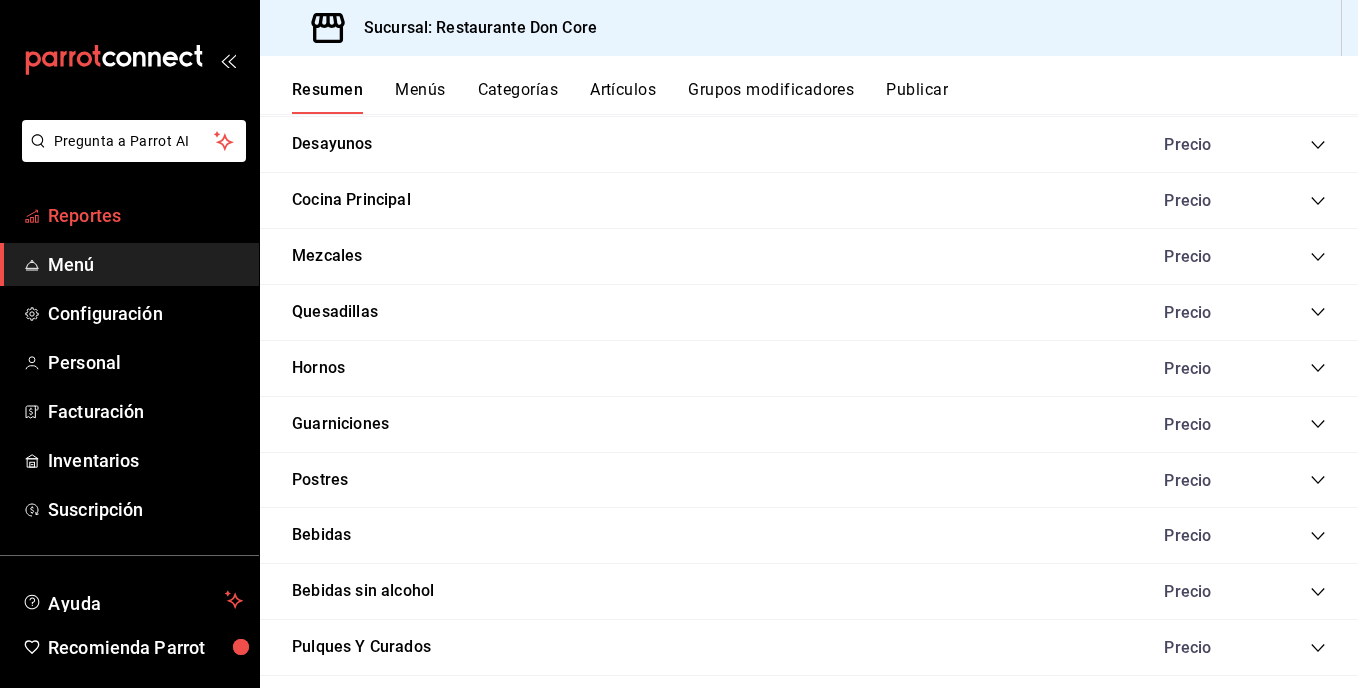 click on "Reportes" at bounding box center (129, 215) 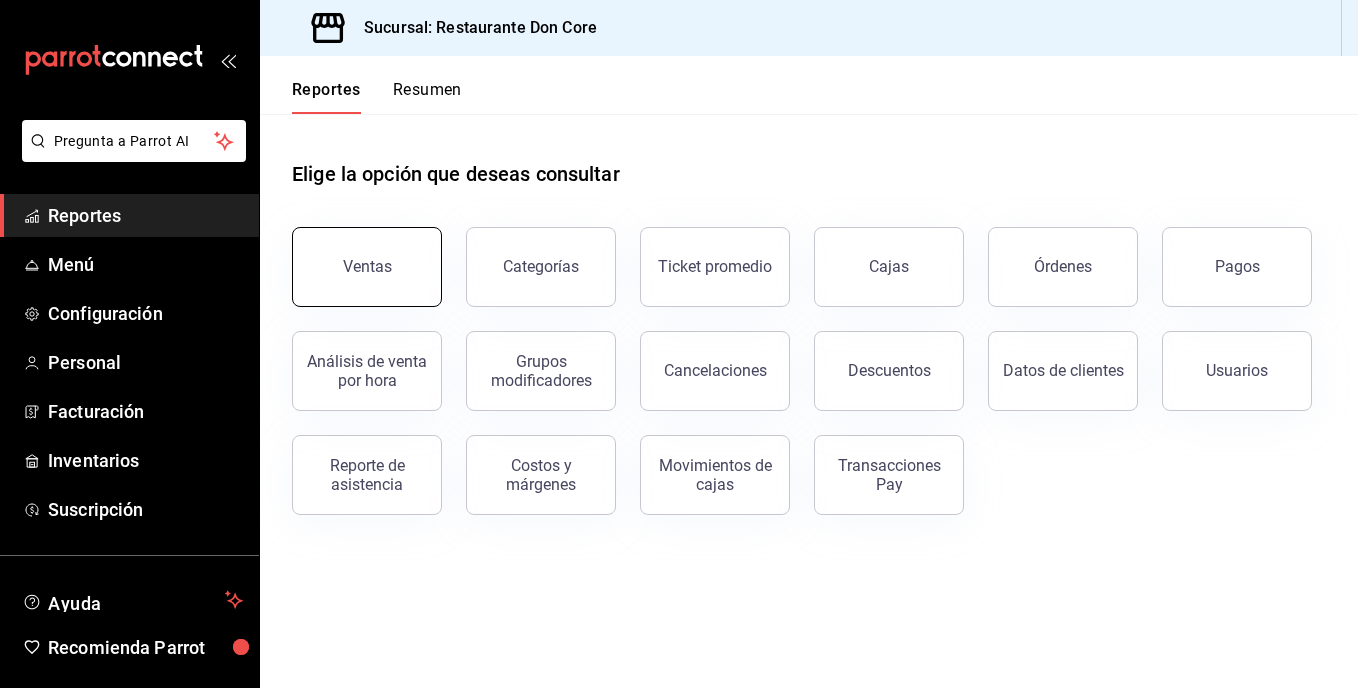 click on "Ventas" at bounding box center (367, 267) 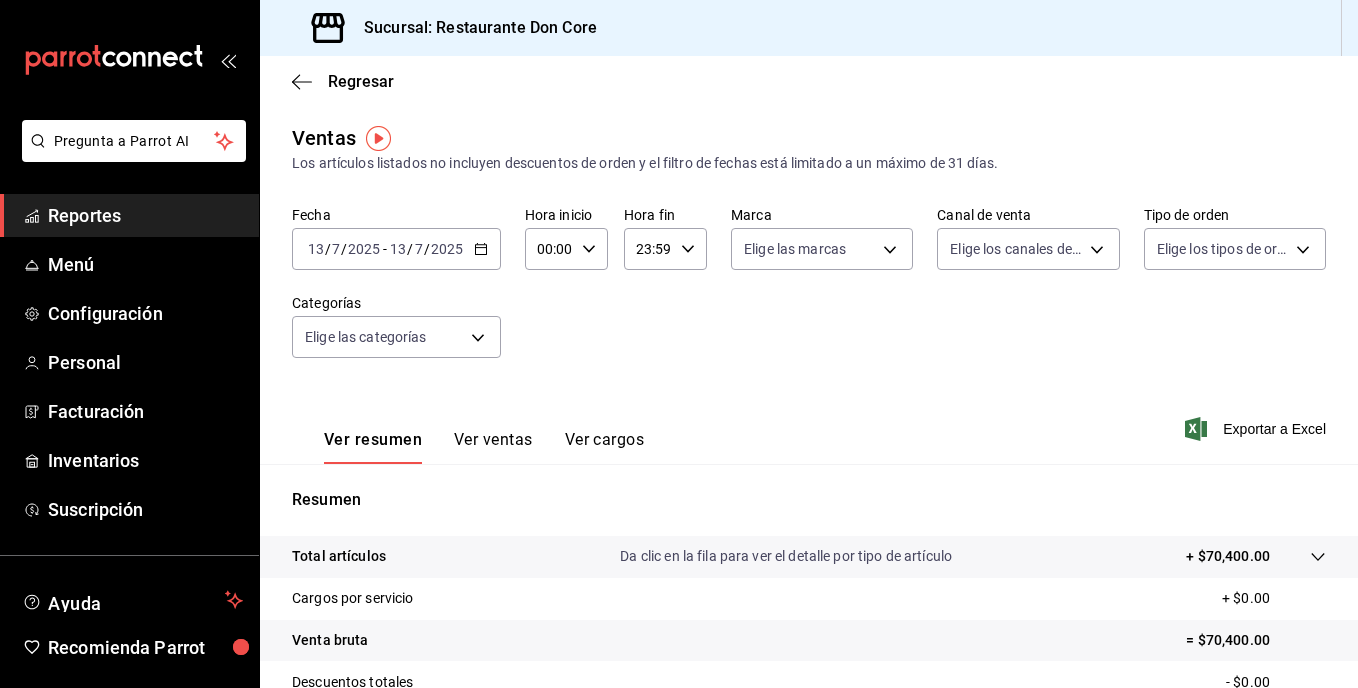 click 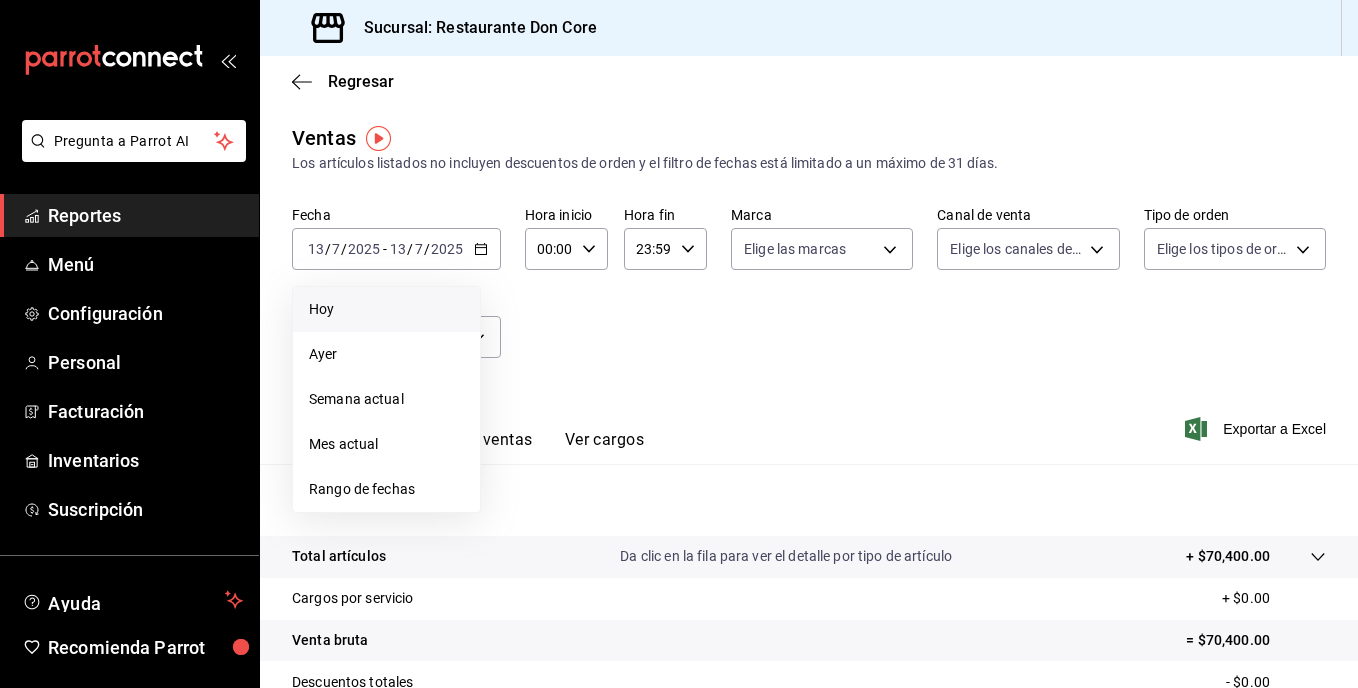 click on "Hoy" at bounding box center [386, 309] 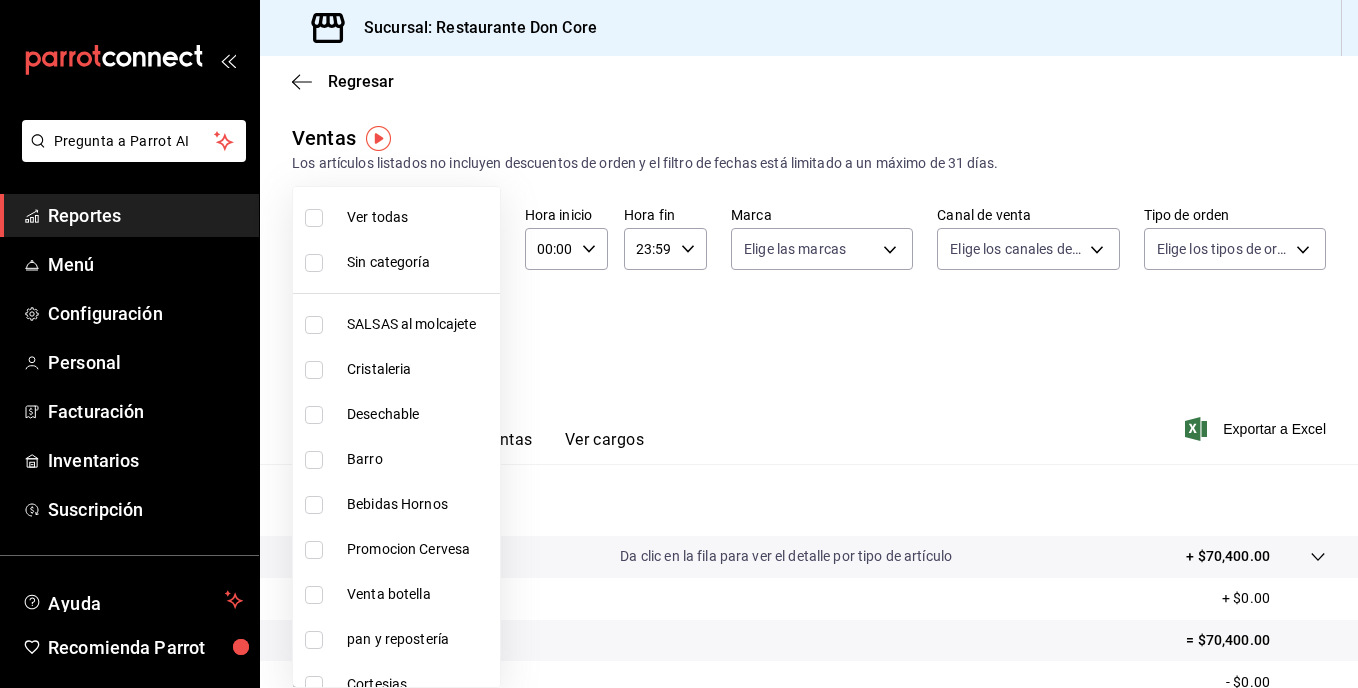 click on "Pregunta a Parrot AI Reportes   Menú   Configuración   Personal   Facturación   Inventarios   Suscripción   Ayuda Recomienda Parrot   Luis Canseco Estrada   Sugerir nueva función   Sucursal: Restaurante Don Core Regresar Ventas Los artículos listados no incluyen descuentos de orden y el filtro de fechas está limitado a un máximo de 31 días. Fecha 2025-07-13 13 / 7 / 2025 - 2025-07-13 13 / 7 / 2025 Hora inicio 00:00 Hora inicio Hora fin 23:59 Hora fin Marca Elige las marcas Canal de venta Elige los canales de venta Tipo de orden Elige los tipos de orden Categorías Elige las categorías Ver resumen Ver ventas Ver cargos Exportar a Excel Resumen Total artículos Da clic en la fila para ver el detalle por tipo de artículo + $70,400.00 Cargos por servicio + $0.00 Venta bruta = $70,400.00 Descuentos totales - $0.00 Certificados de regalo - $0.00 Venta total = $70,400.00 Impuestos - $9,710.34 Venta neta = $60,689.66 GANA 1 MES GRATIS EN TU SUSCRIPCIÓN AQUÍ Ver video tutorial Ir a video Reportes   Menú" at bounding box center [679, 344] 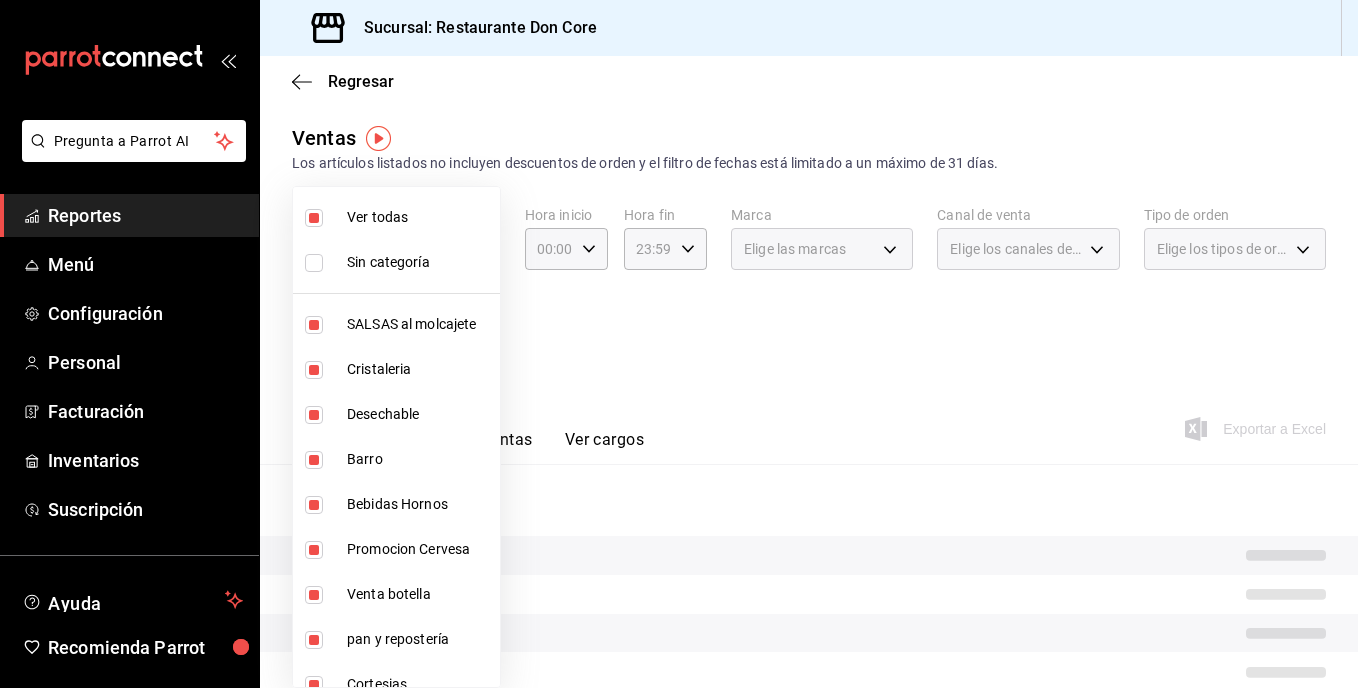click at bounding box center (679, 344) 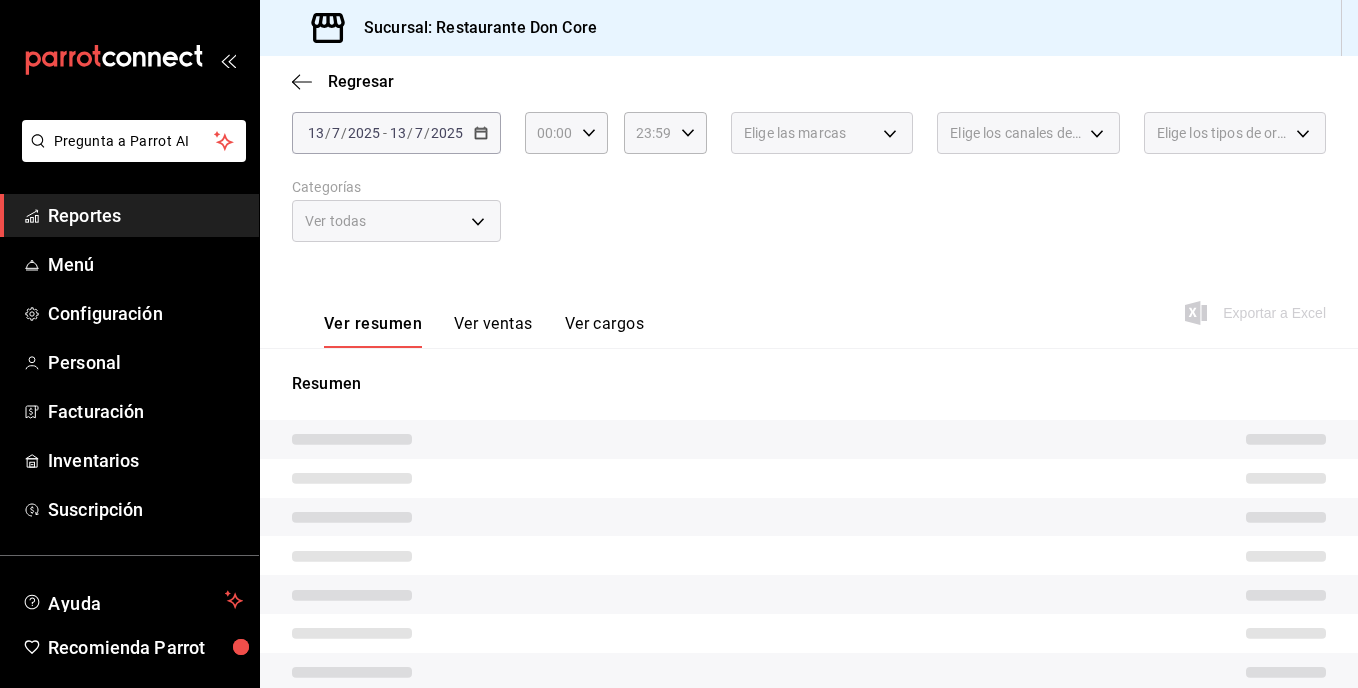 scroll, scrollTop: 144, scrollLeft: 0, axis: vertical 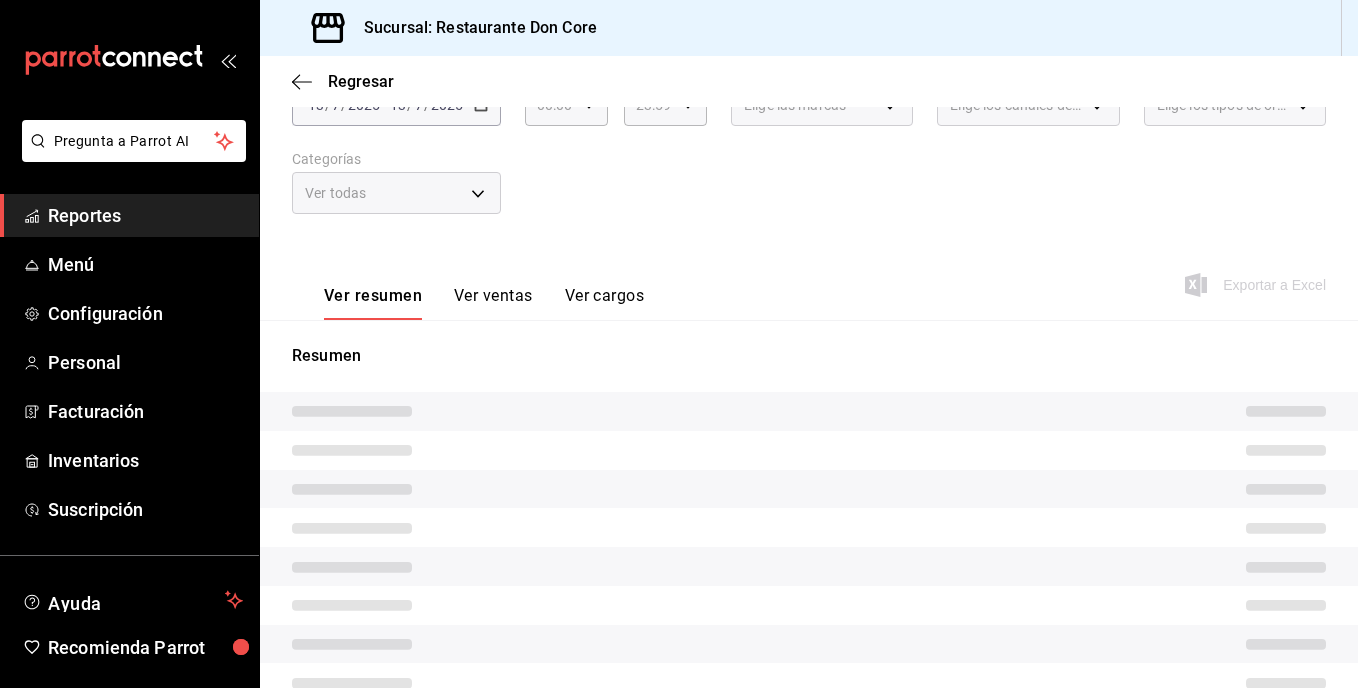 click on "Ver ventas" at bounding box center (493, 303) 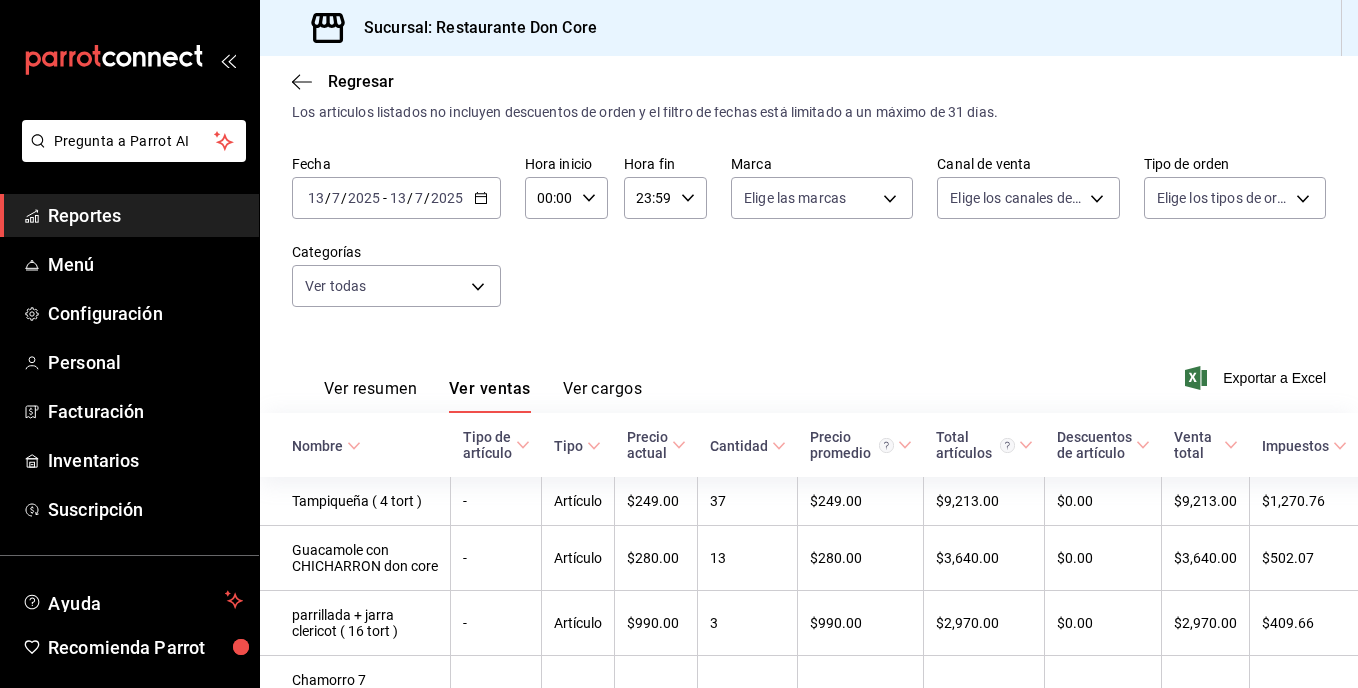 scroll, scrollTop: 144, scrollLeft: 0, axis: vertical 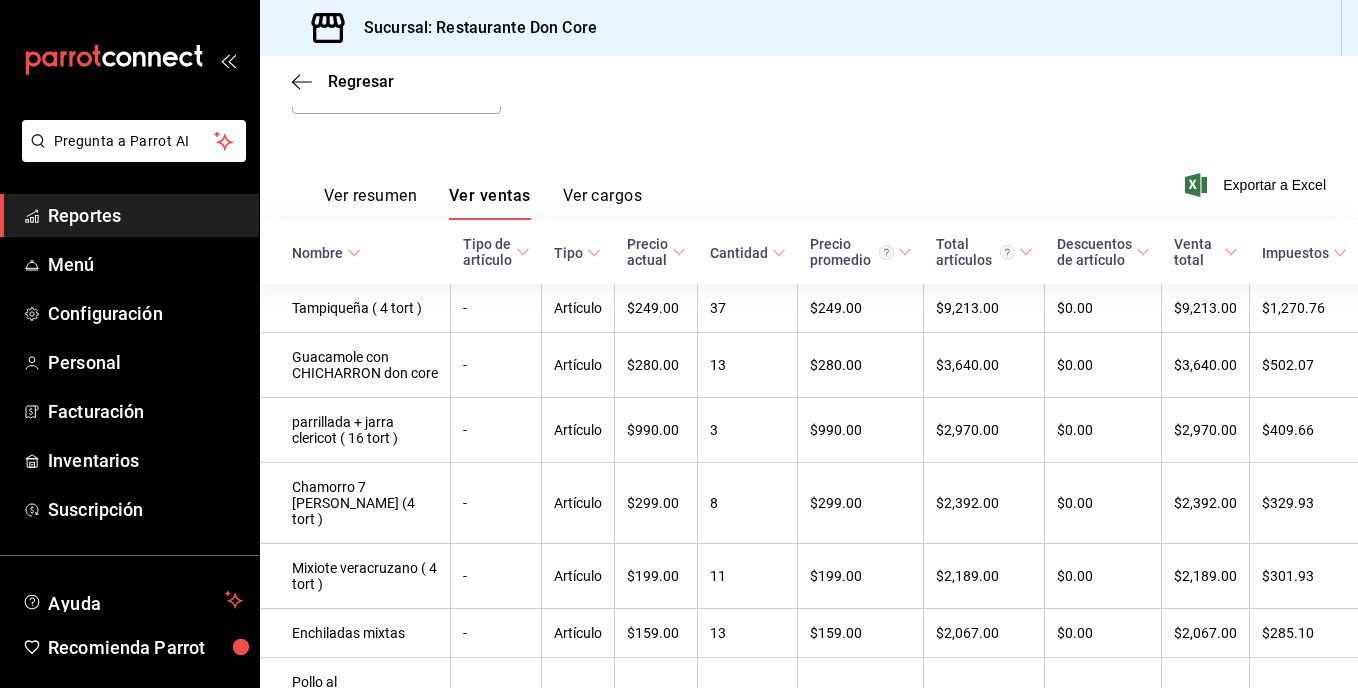 type 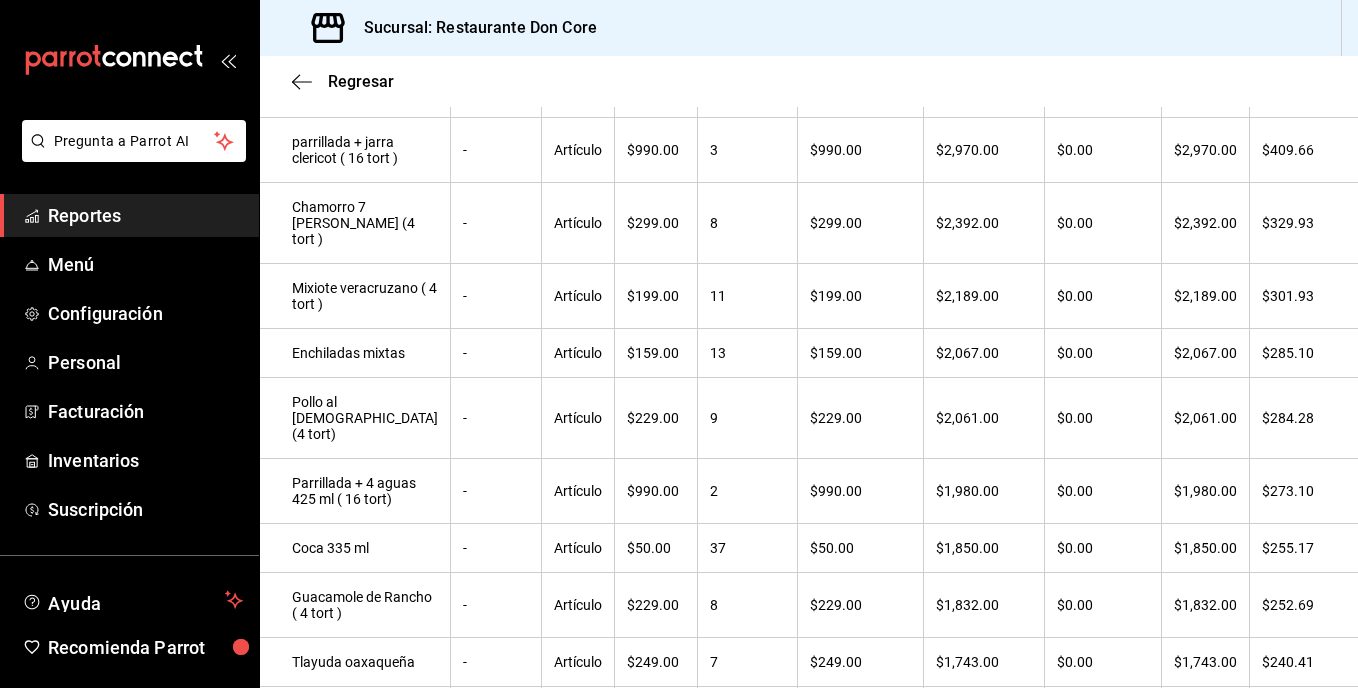 scroll, scrollTop: 0, scrollLeft: 0, axis: both 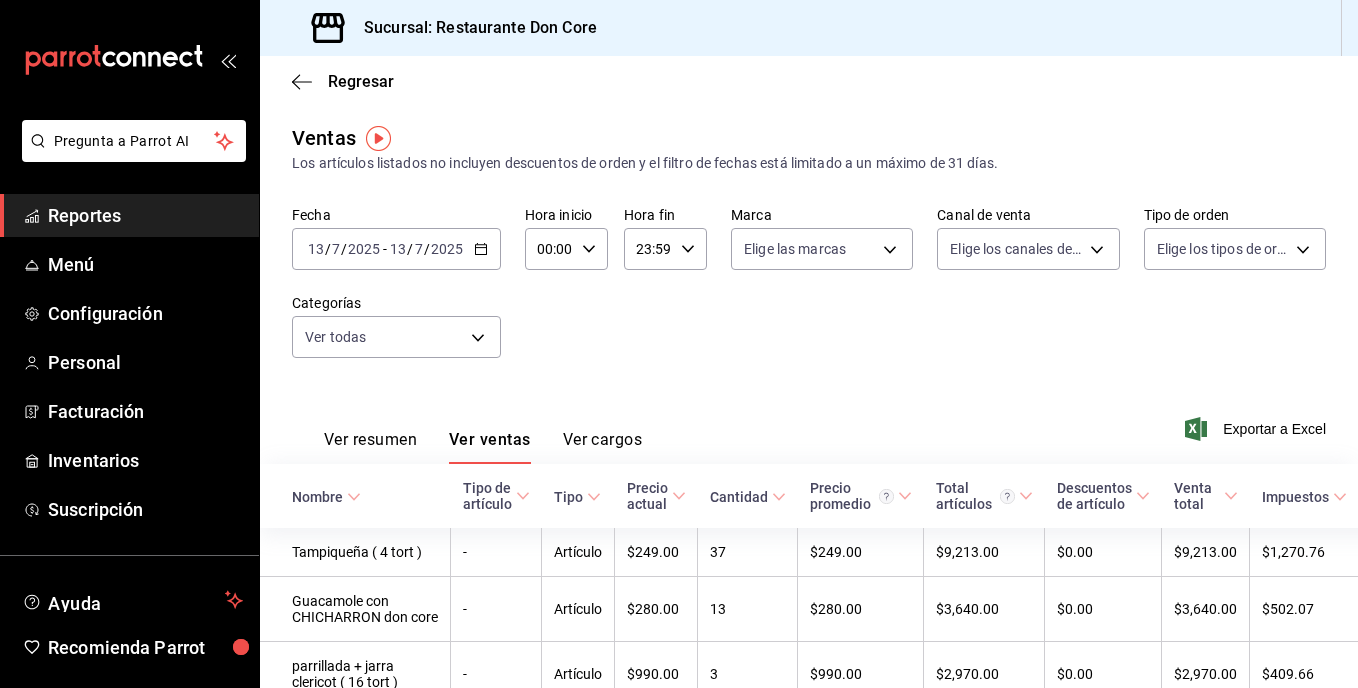 click 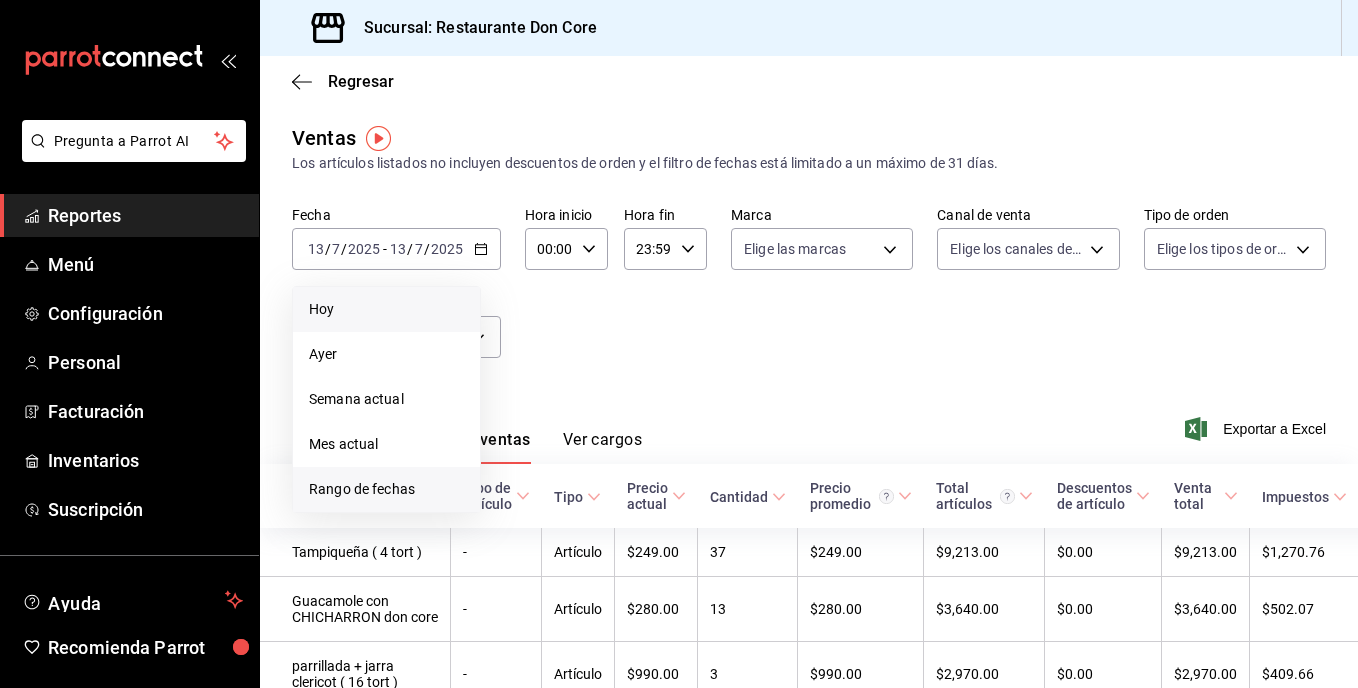 click on "Rango de fechas" at bounding box center (386, 489) 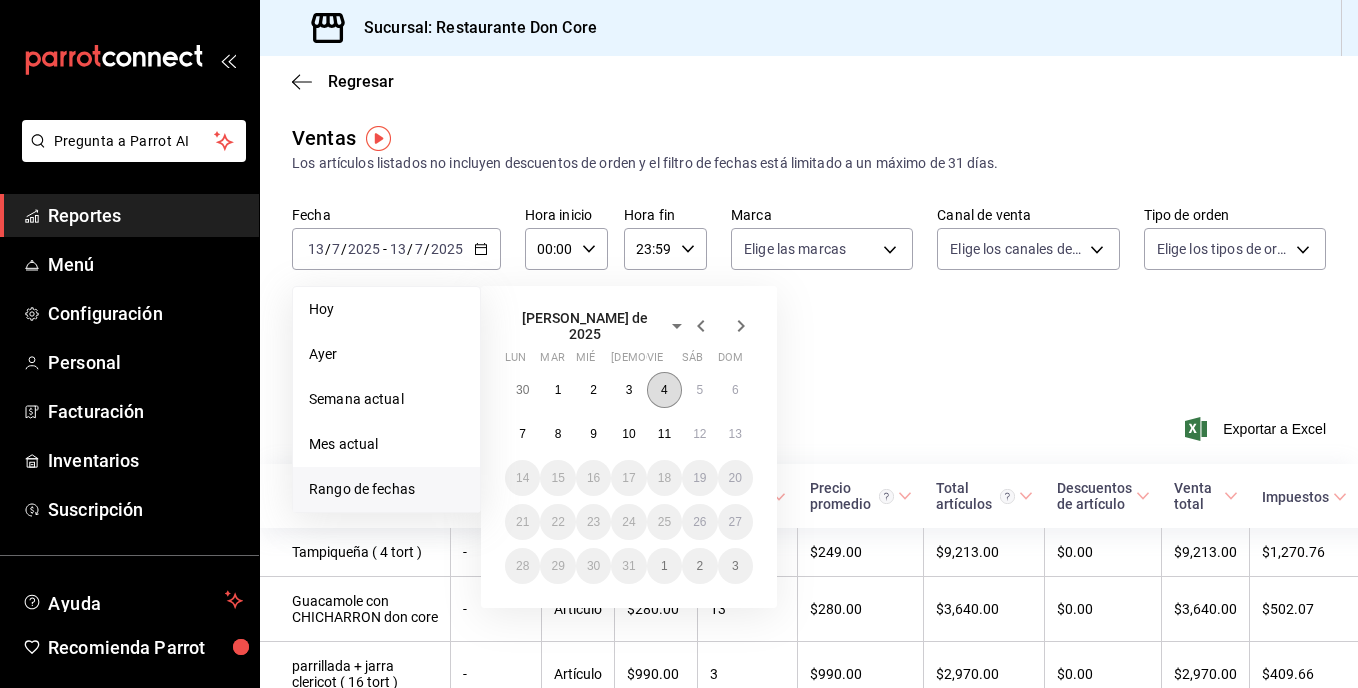 click on "4" at bounding box center [664, 390] 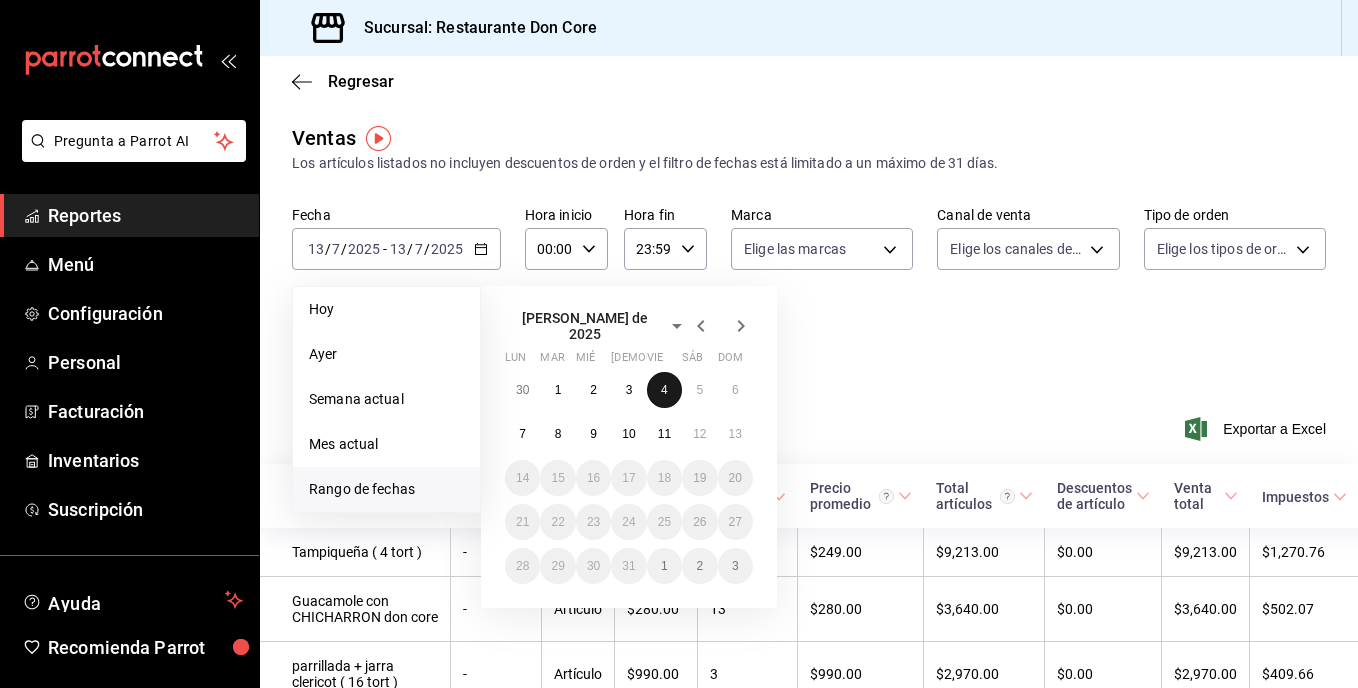 click on "4" at bounding box center (664, 390) 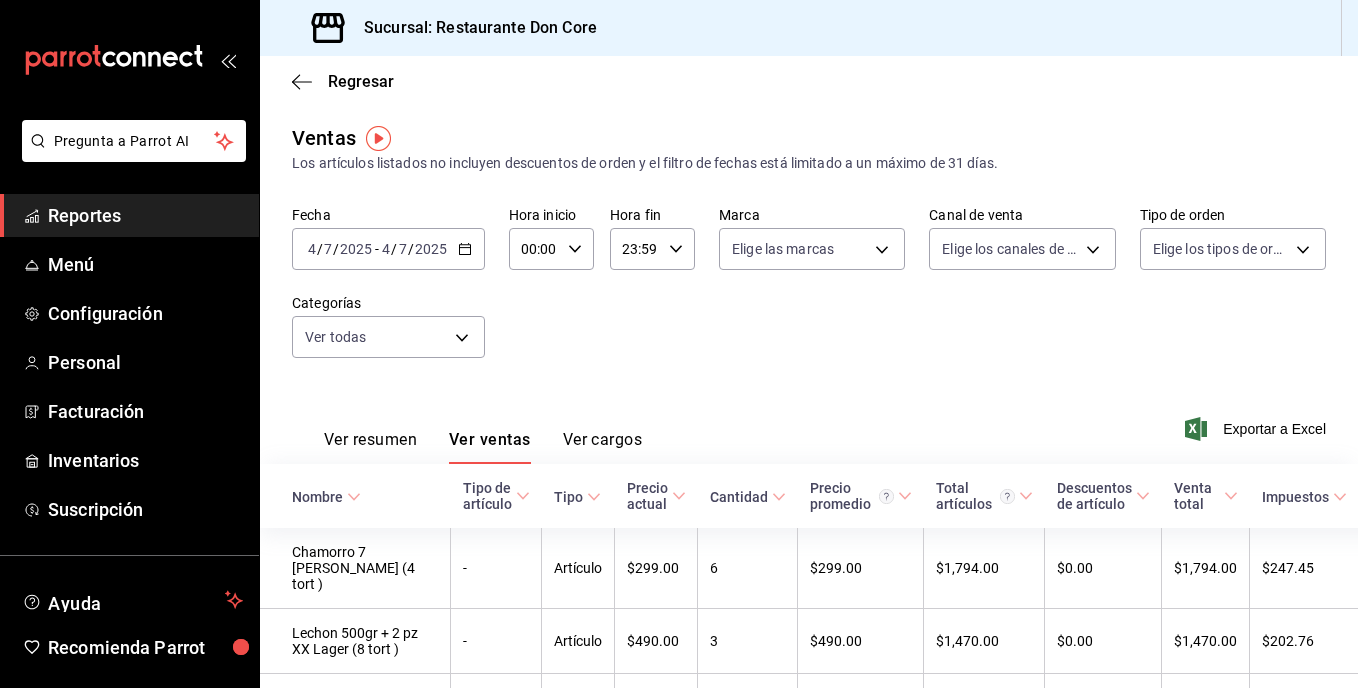click 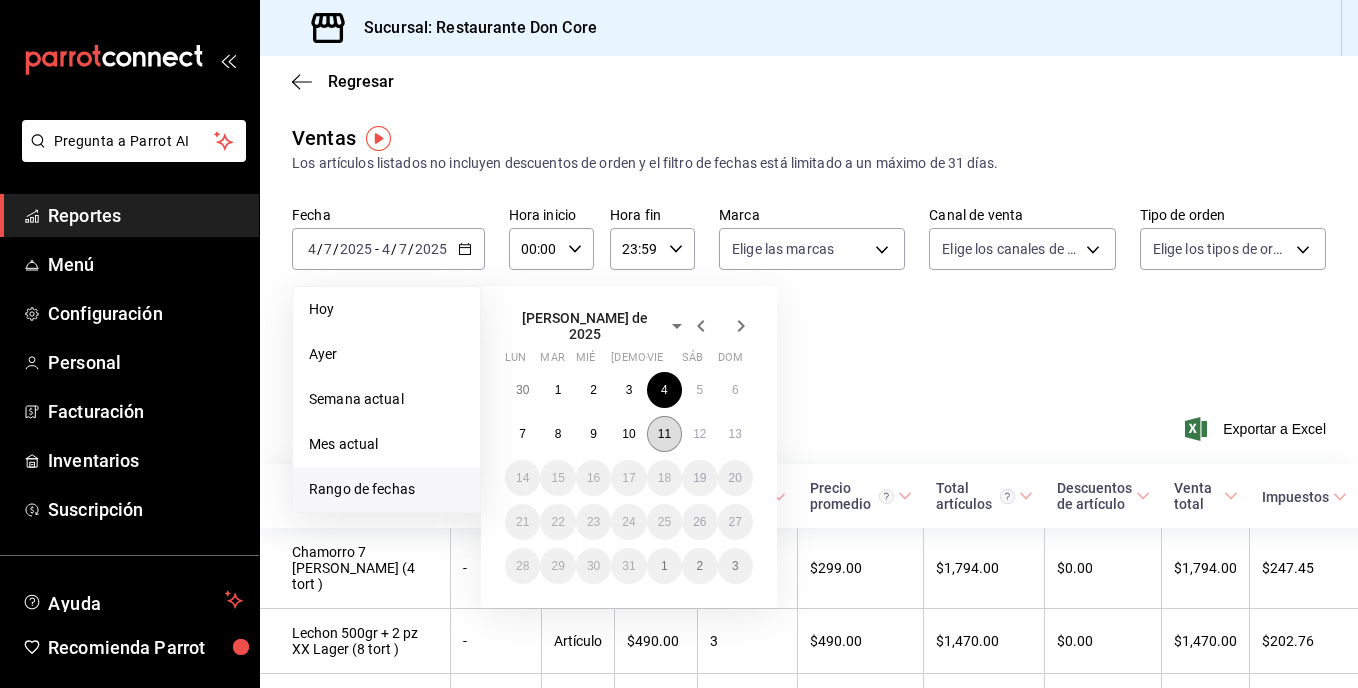 click on "11" at bounding box center (664, 434) 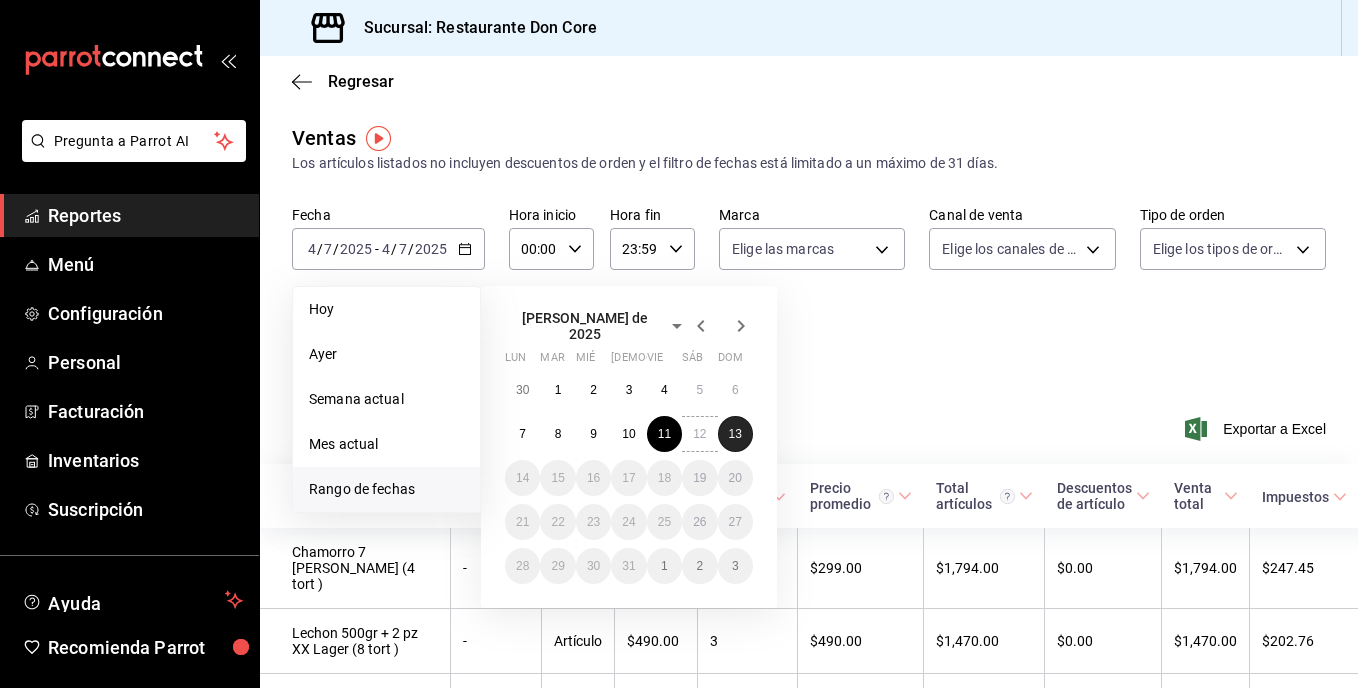 click on "13" at bounding box center (735, 434) 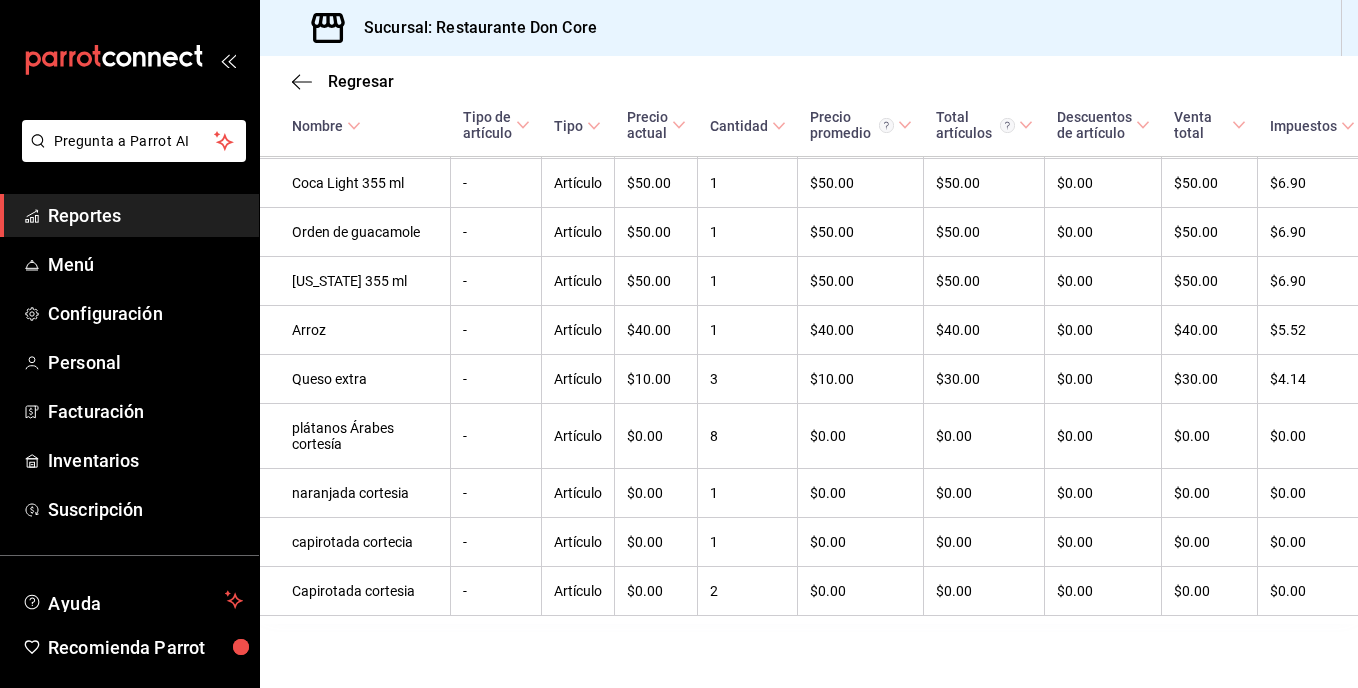 scroll, scrollTop: 8845, scrollLeft: 0, axis: vertical 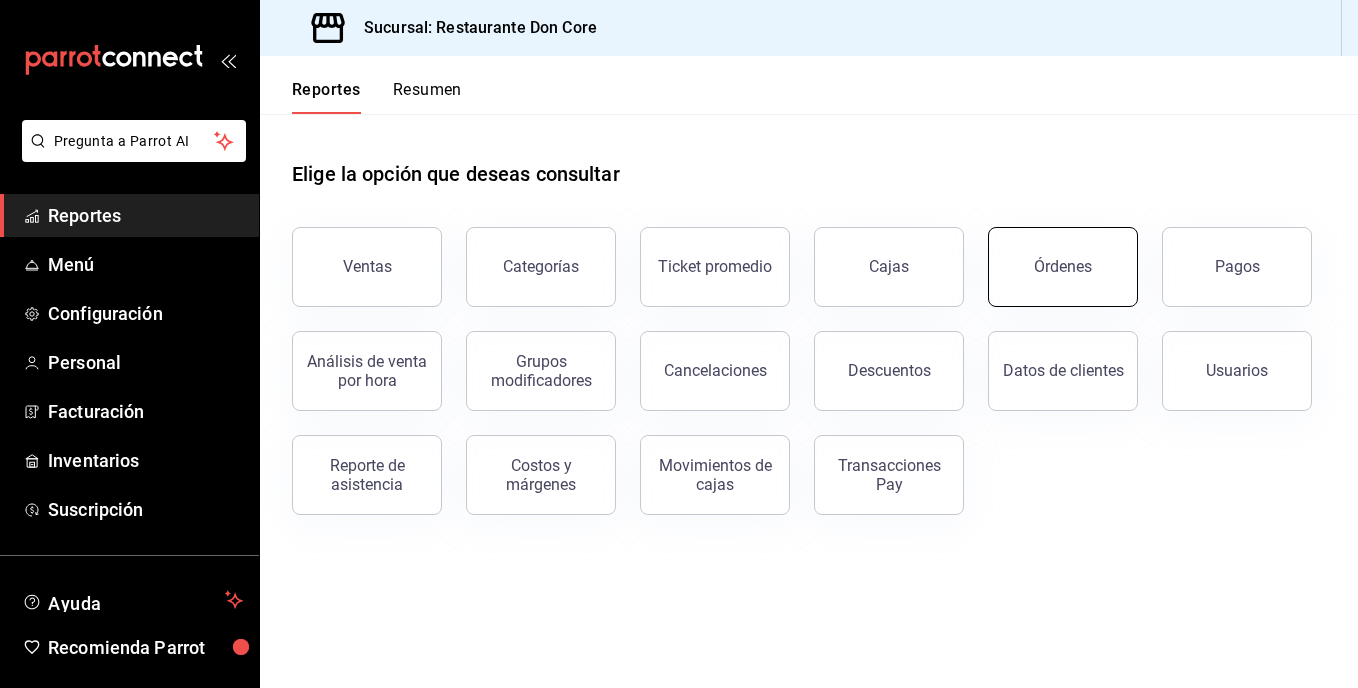 click on "Órdenes" at bounding box center [1063, 266] 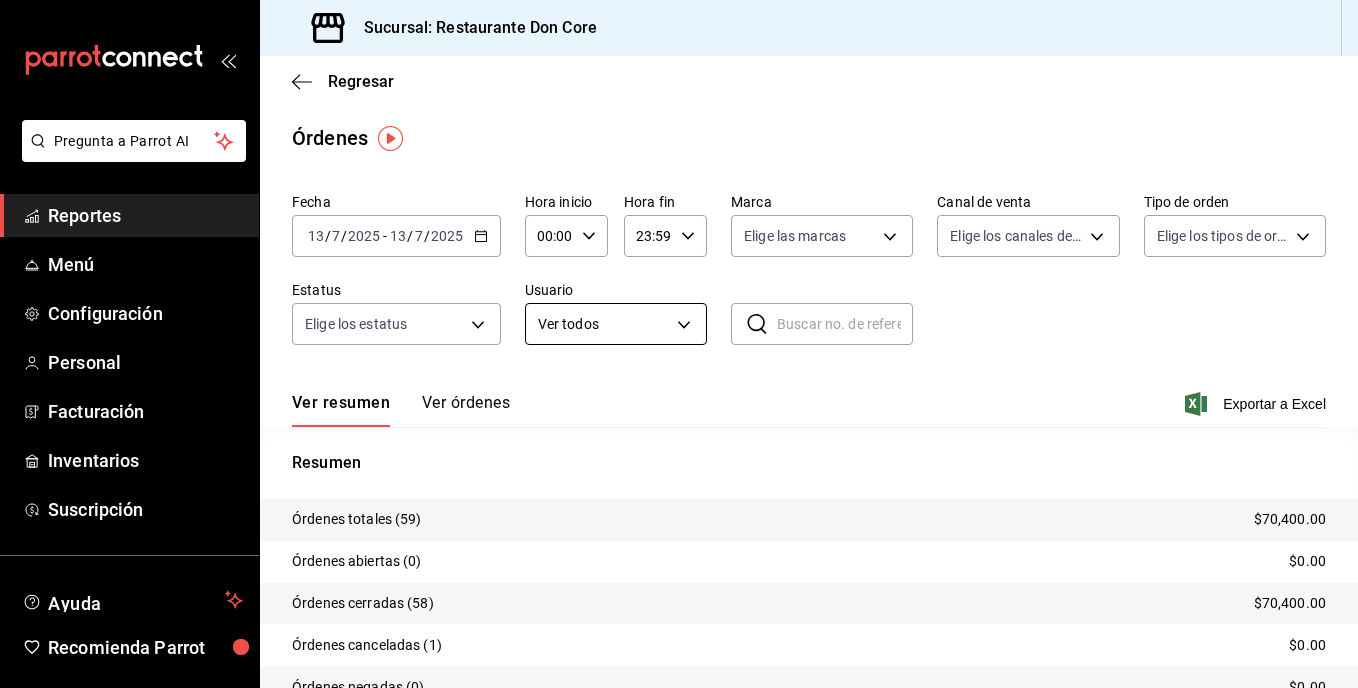 click on "Pregunta a Parrot AI Reportes   Menú   Configuración   Personal   Facturación   Inventarios   Suscripción   Ayuda Recomienda Parrot   Luis Canseco Estrada   Sugerir nueva función   Sucursal: Restaurante Don Core Regresar Órdenes Fecha 2025-07-13 13 / 7 / 2025 - 2025-07-13 13 / 7 / 2025 Hora inicio 00:00 Hora inicio Hora fin 23:59 Hora fin Marca Elige las marcas Canal de venta Elige los canales de venta Tipo de orden Elige los tipos de orden Estatus Elige los estatus Usuario Ver todos ALL ​ ​ Ver resumen Ver órdenes Exportar a Excel Resumen Órdenes totales (59) $70,400.00 Órdenes abiertas (0) $0.00 Órdenes cerradas (58) $70,400.00 Órdenes canceladas (1) $0.00 Órdenes negadas (0) $0.00 ¿Quieres ver el consumo promedio por orden y comensal? Ve al reporte de Ticket promedio Pregunta a Parrot AI Reportes   Menú   Configuración   Personal   Facturación   Inventarios   Suscripción   Ayuda Recomienda Parrot   Luis Canseco Estrada   Sugerir nueva función   Ver video tutorial Ir a video" at bounding box center (679, 344) 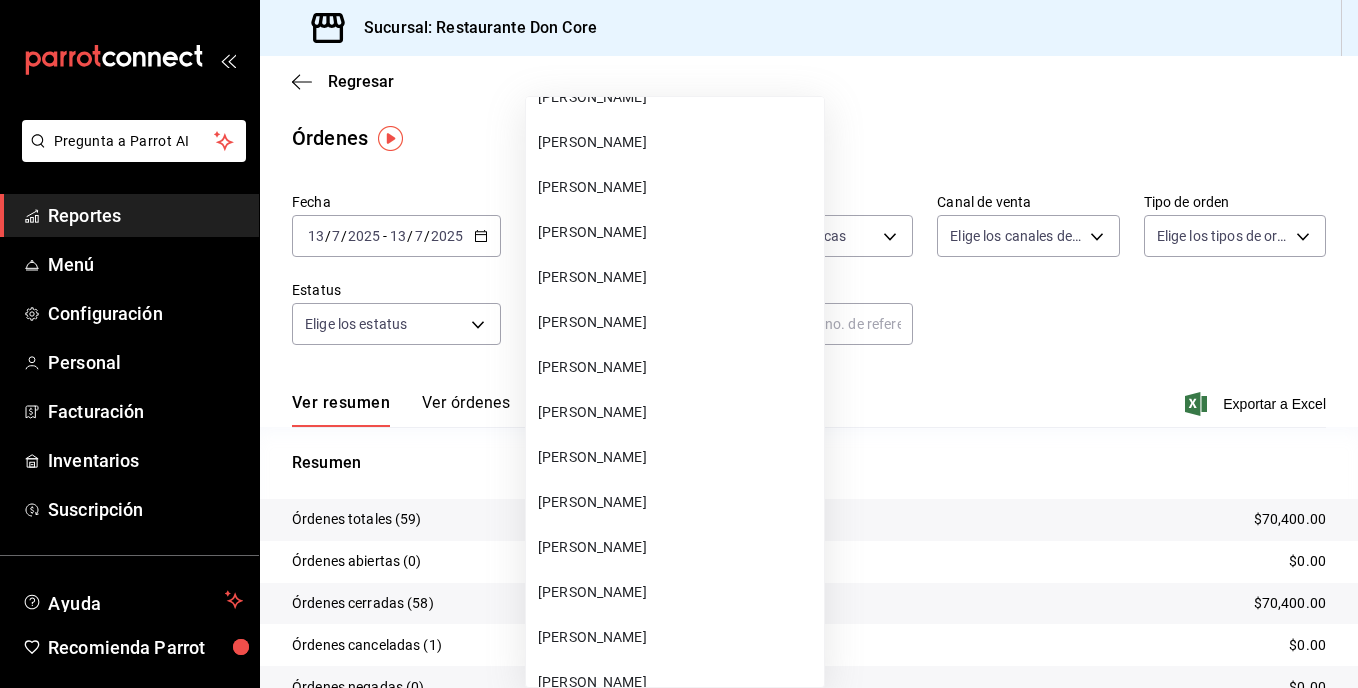 scroll, scrollTop: 282, scrollLeft: 0, axis: vertical 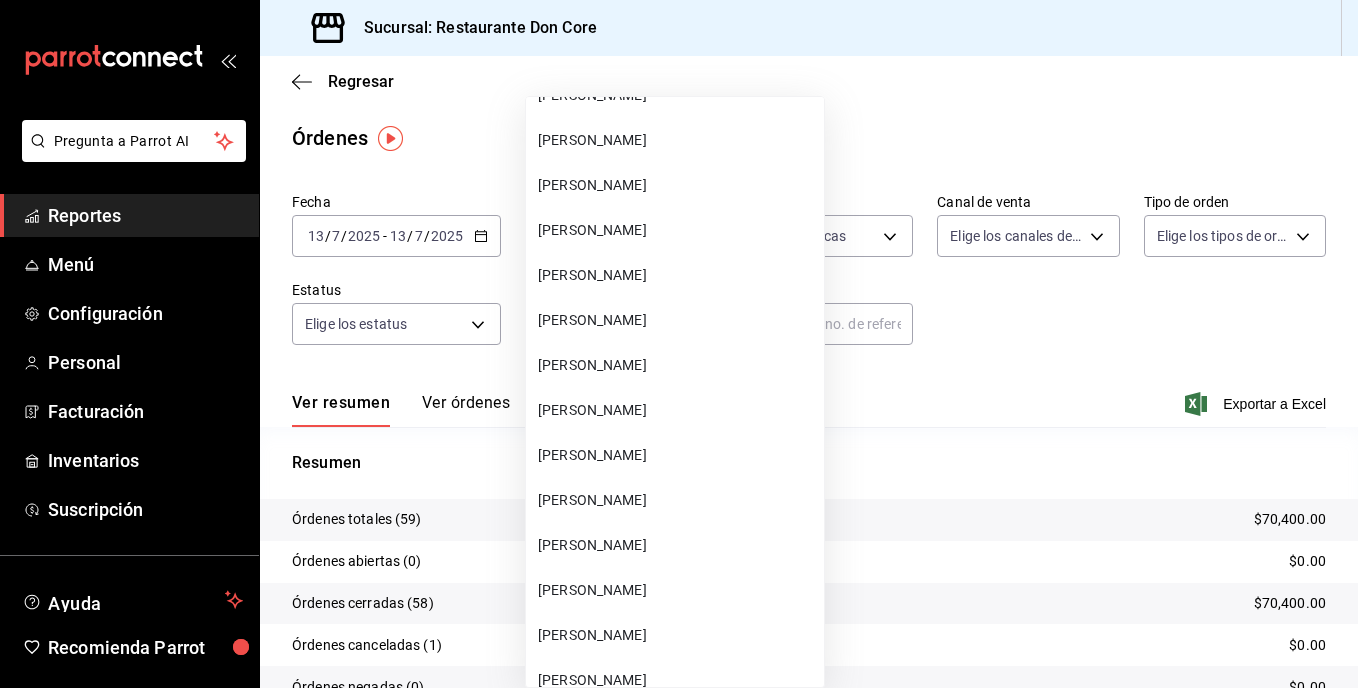 click on "Derek Yael Silva Carmona" at bounding box center [677, 320] 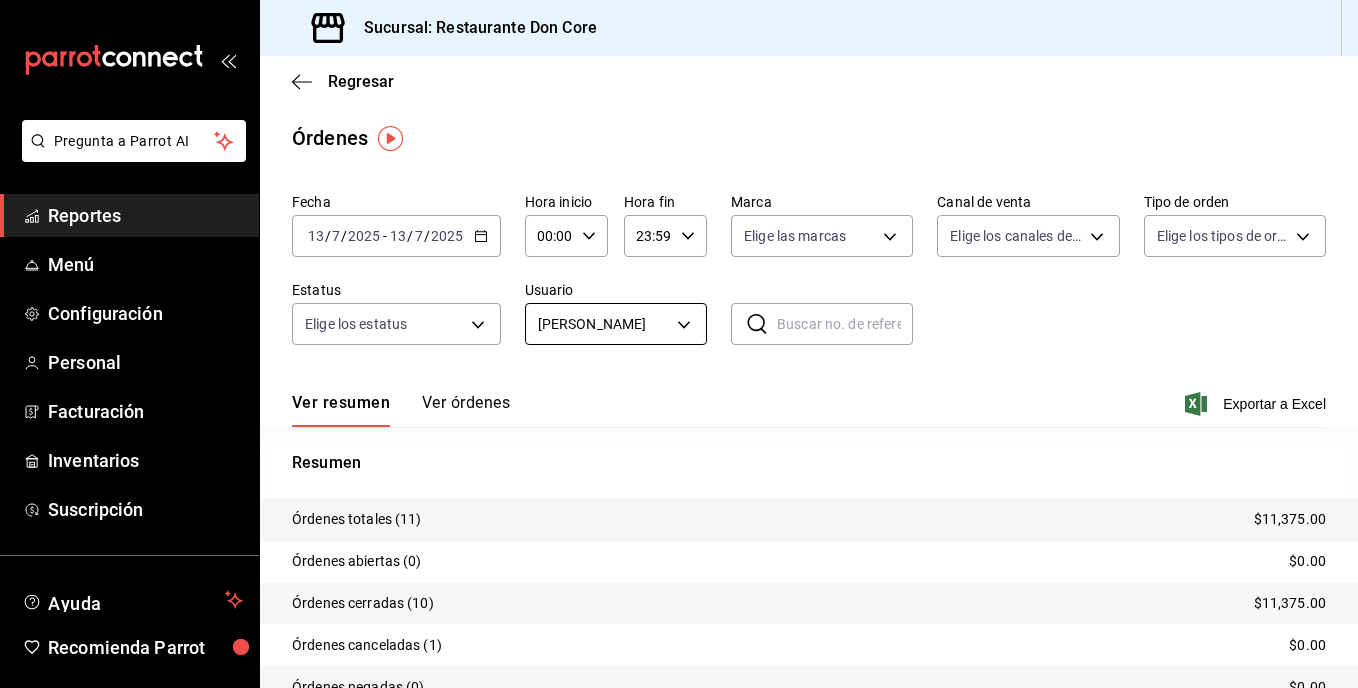 click on "Pregunta a Parrot AI Reportes   Menú   Configuración   Personal   Facturación   Inventarios   Suscripción   Ayuda Recomienda Parrot   Luis Canseco Estrada   Sugerir nueva función   Sucursal: Restaurante Don Core Regresar Órdenes Fecha 2025-07-13 13 / 7 / 2025 - 2025-07-13 13 / 7 / 2025 Hora inicio 00:00 Hora inicio Hora fin 23:59 Hora fin Marca Elige las marcas Canal de venta Elige los canales de venta Tipo de orden Elige los tipos de orden Estatus Elige los estatus Usuario Derek Yael Silva Carmona 4a81bf57-4da8-4376-ac3a-2d68839c73e5 ​ ​ Ver resumen Ver órdenes Exportar a Excel Resumen Órdenes totales (11) $11,375.00 Órdenes abiertas (0) $0.00 Órdenes cerradas (10) $11,375.00 Órdenes canceladas (1) $0.00 Órdenes negadas (0) $0.00 ¿Quieres ver el consumo promedio por orden y comensal? Ve al reporte de Ticket promedio Pregunta a Parrot AI Reportes   Menú   Configuración   Personal   Facturación   Inventarios   Suscripción   Ayuda Recomienda Parrot   Luis Canseco Estrada     Ir a video" at bounding box center (679, 344) 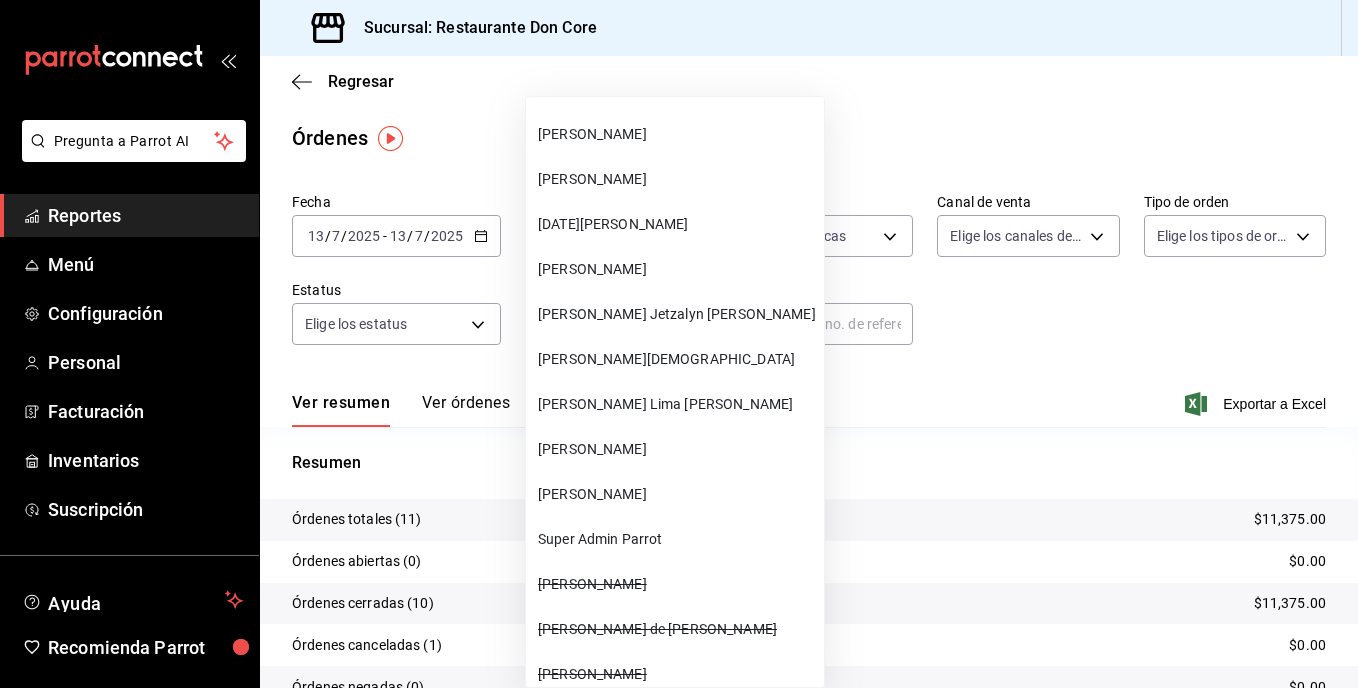 scroll, scrollTop: 887, scrollLeft: 0, axis: vertical 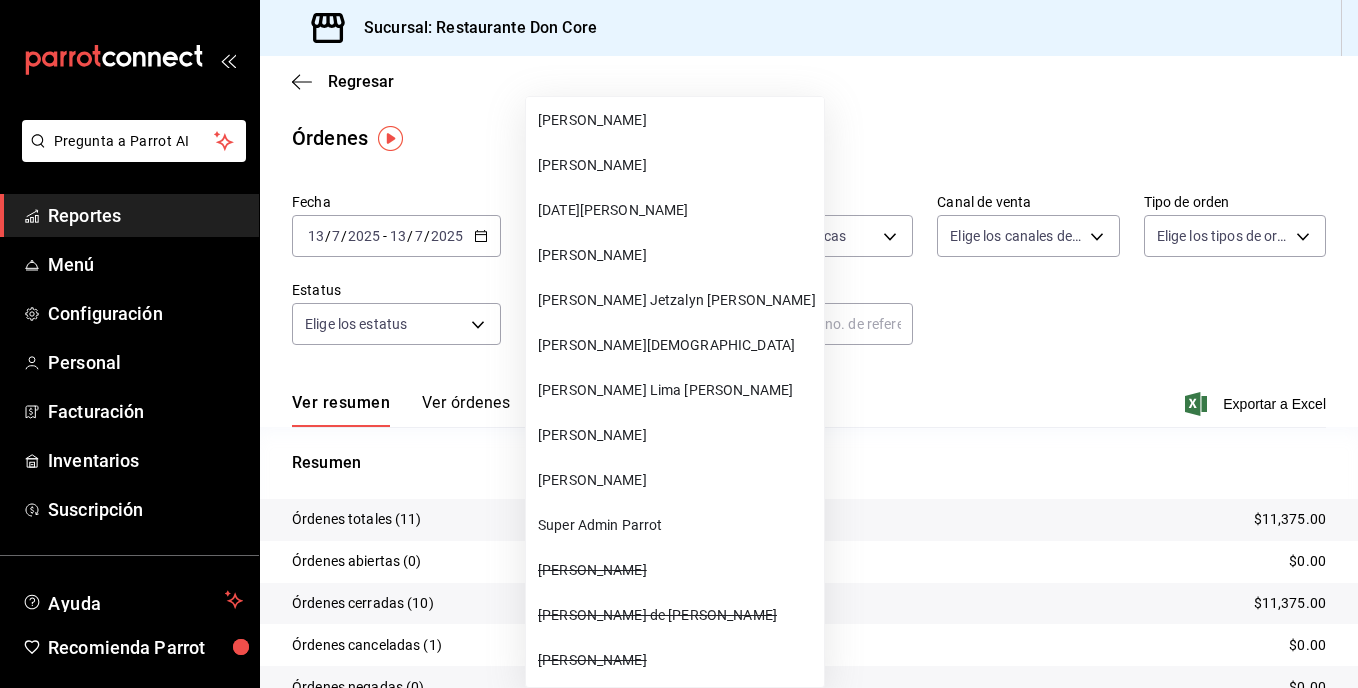 click on "Amany Jetzalyn Huerta Cruz" at bounding box center [677, 300] 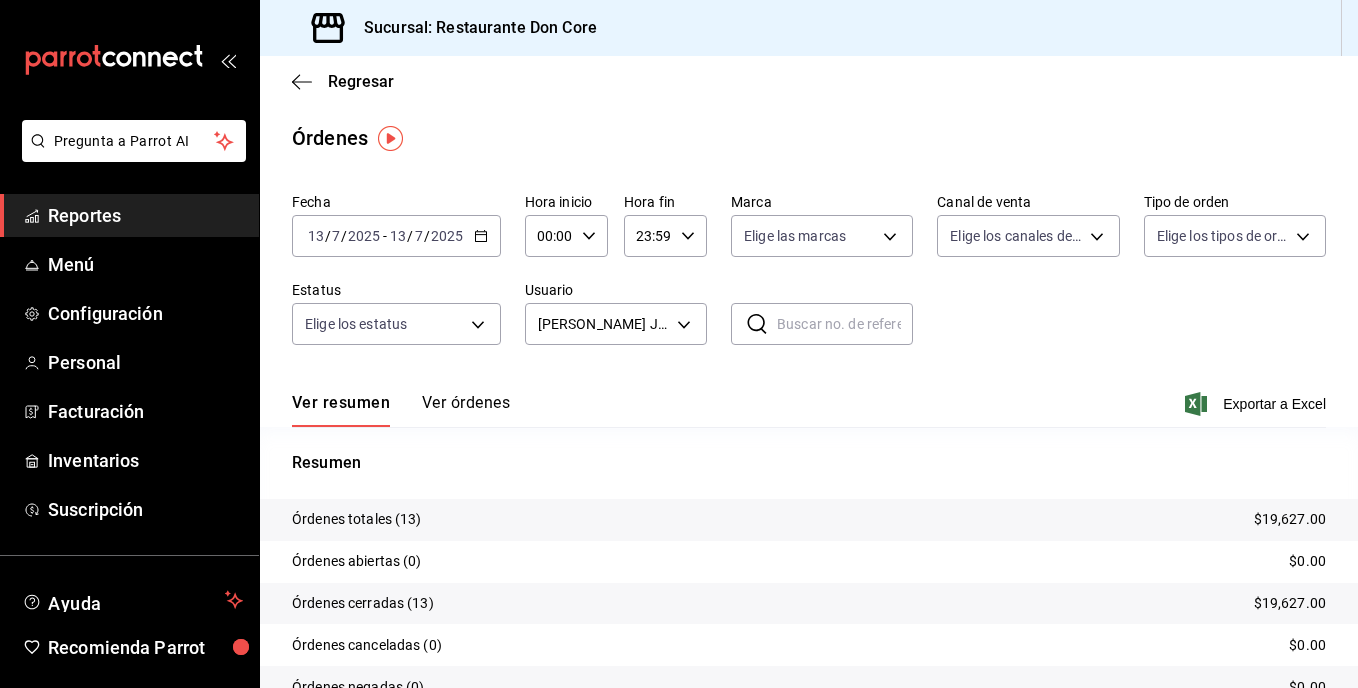 click 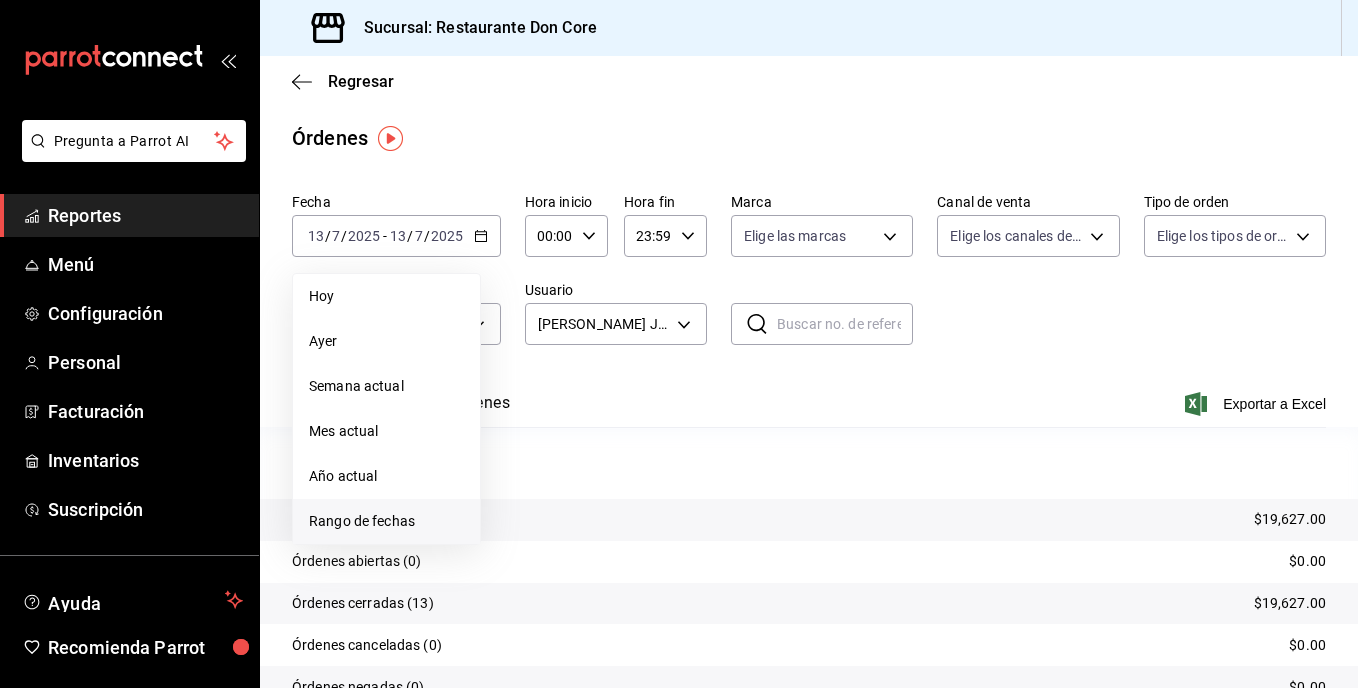 click on "Rango de fechas" at bounding box center (386, 521) 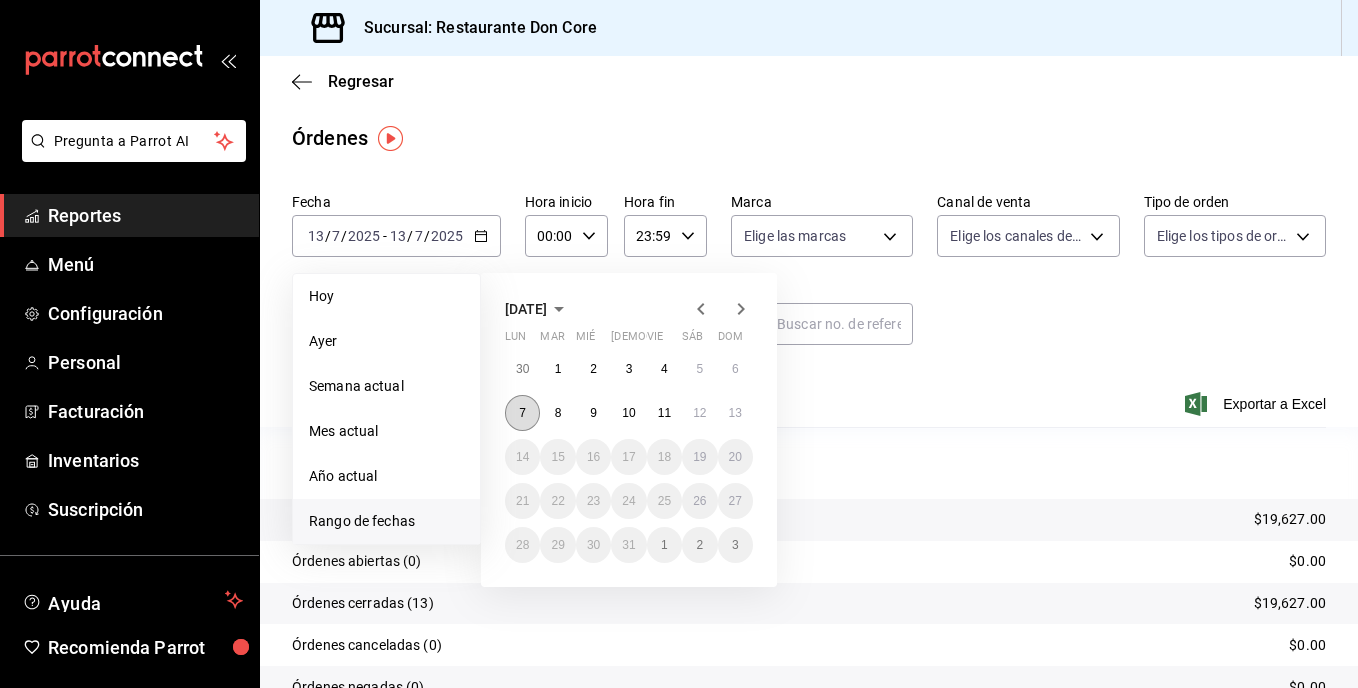 click on "7" at bounding box center [522, 413] 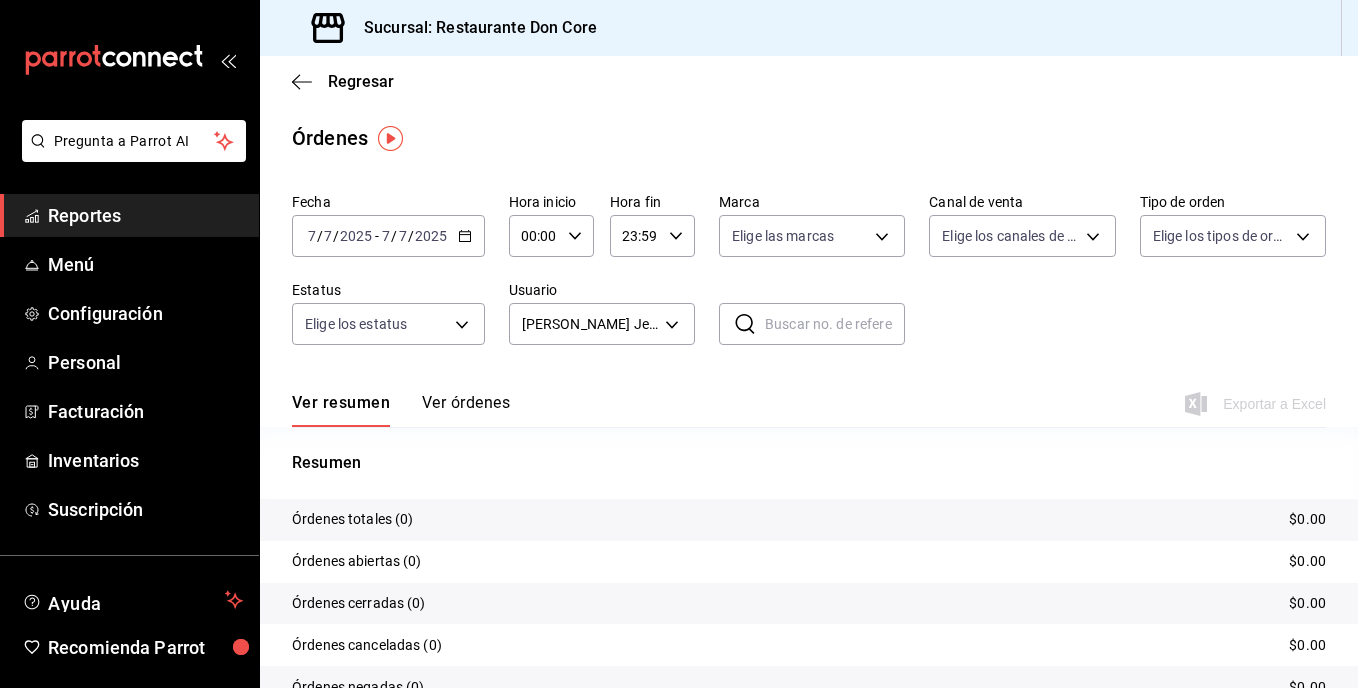 click 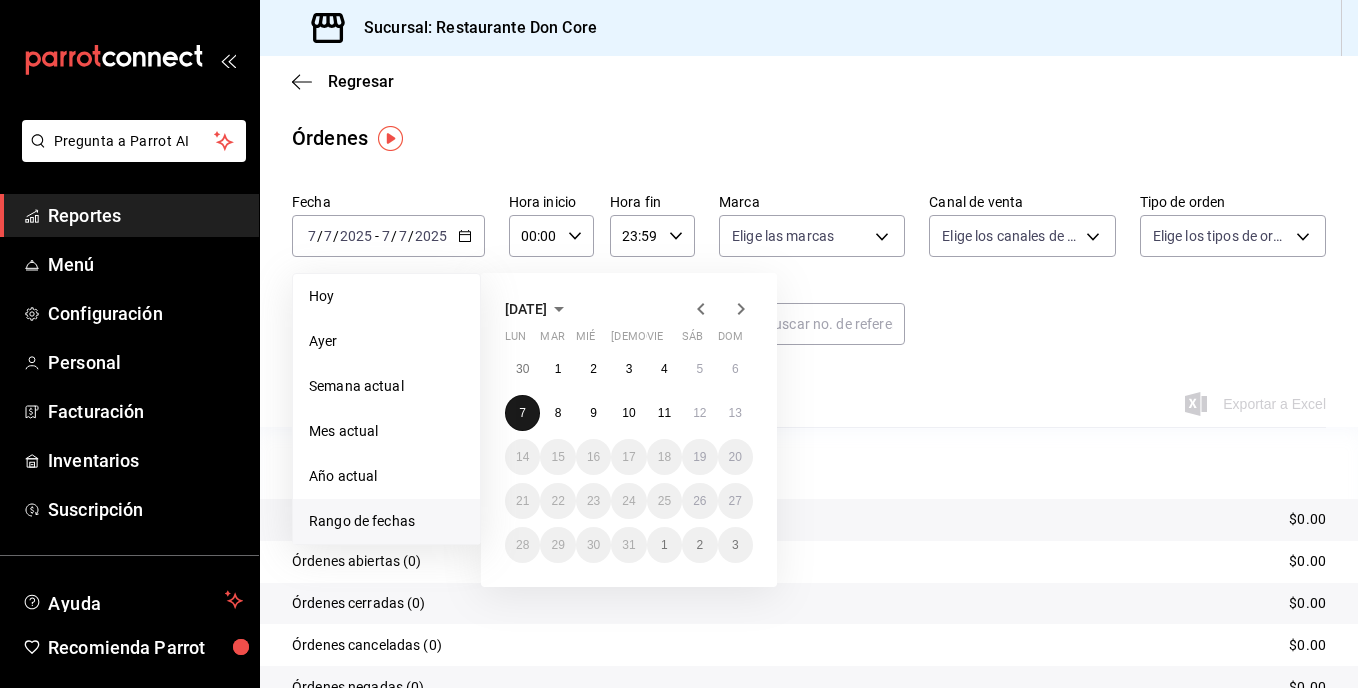 click on "7" at bounding box center [522, 413] 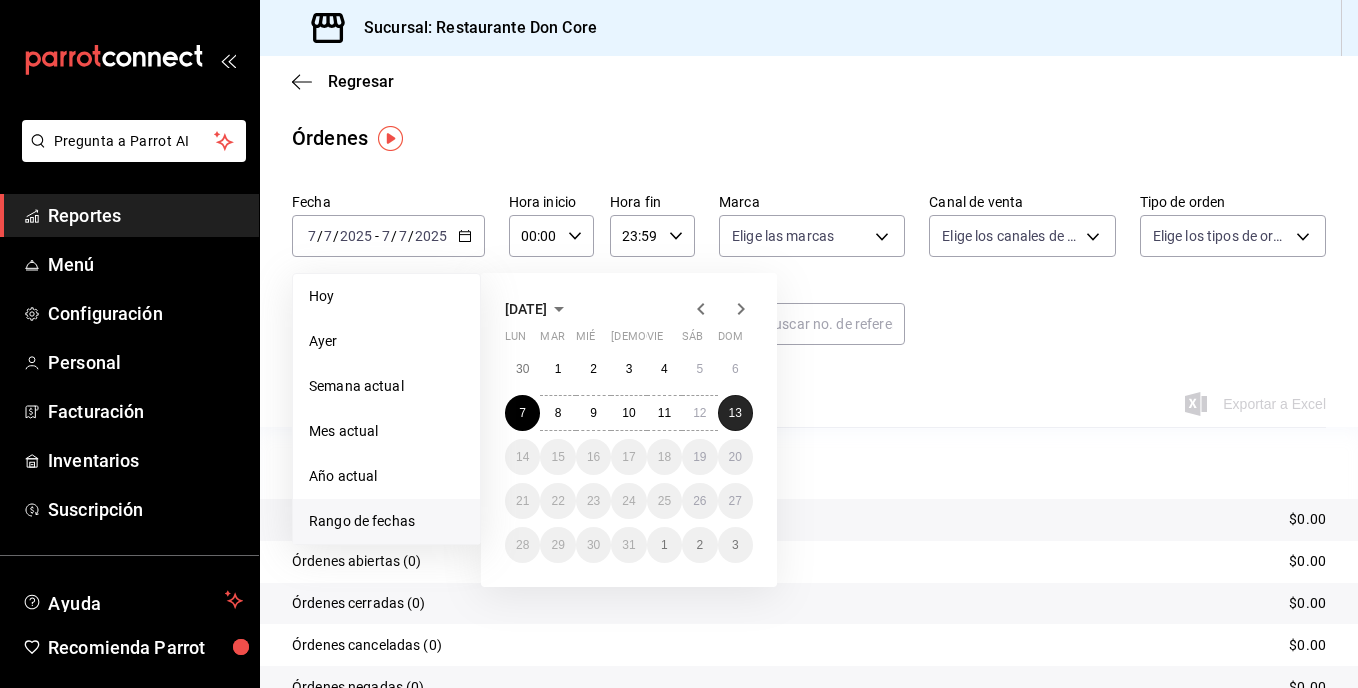click on "13" at bounding box center [735, 413] 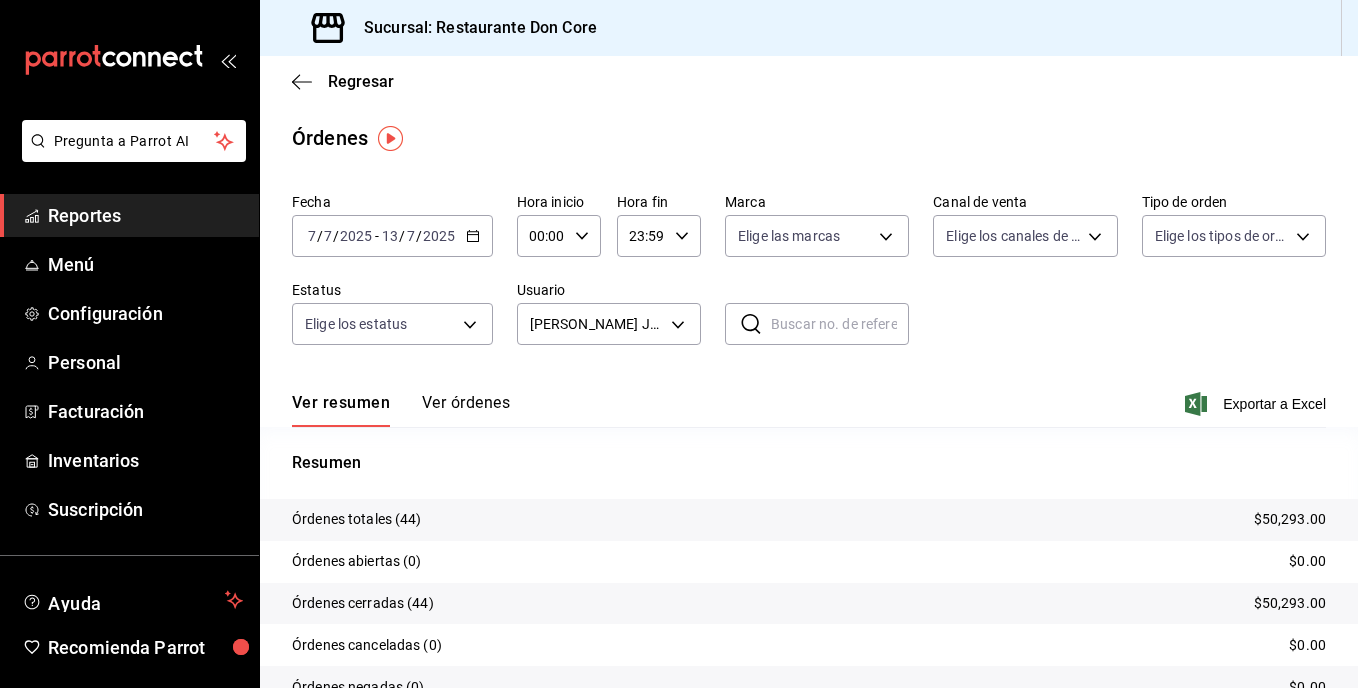 click 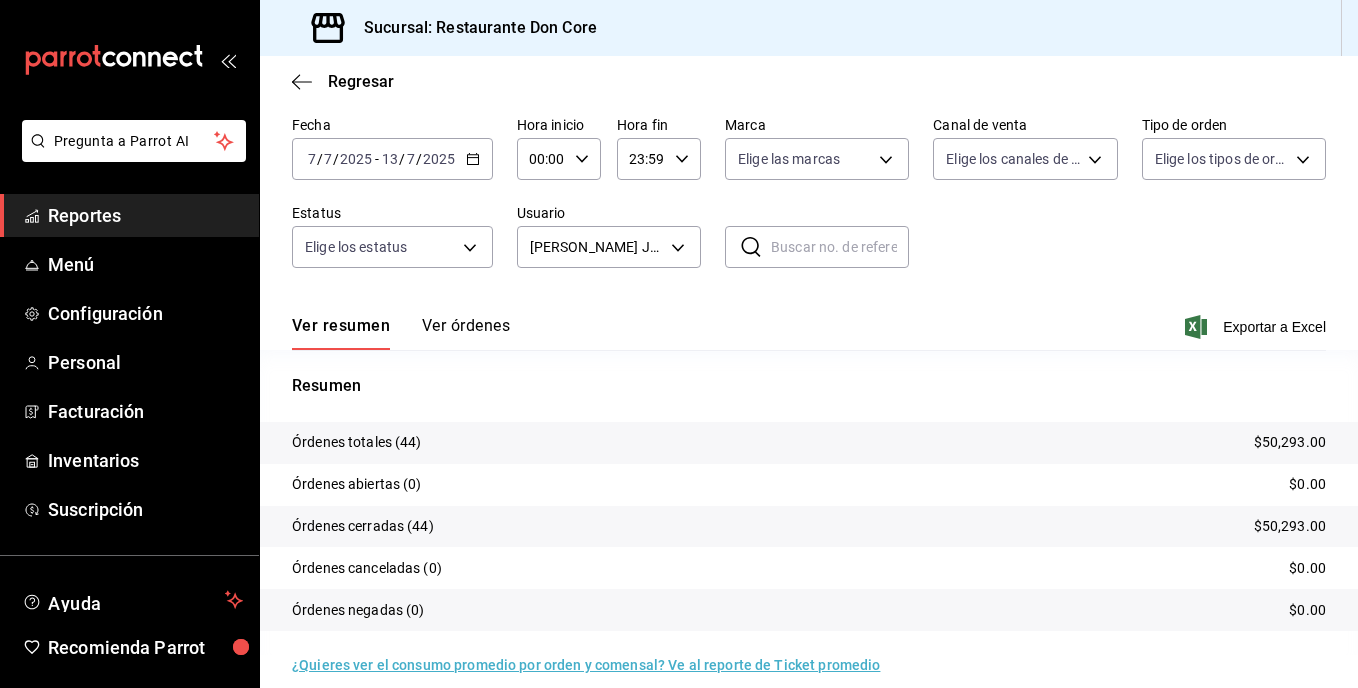 scroll, scrollTop: 97, scrollLeft: 0, axis: vertical 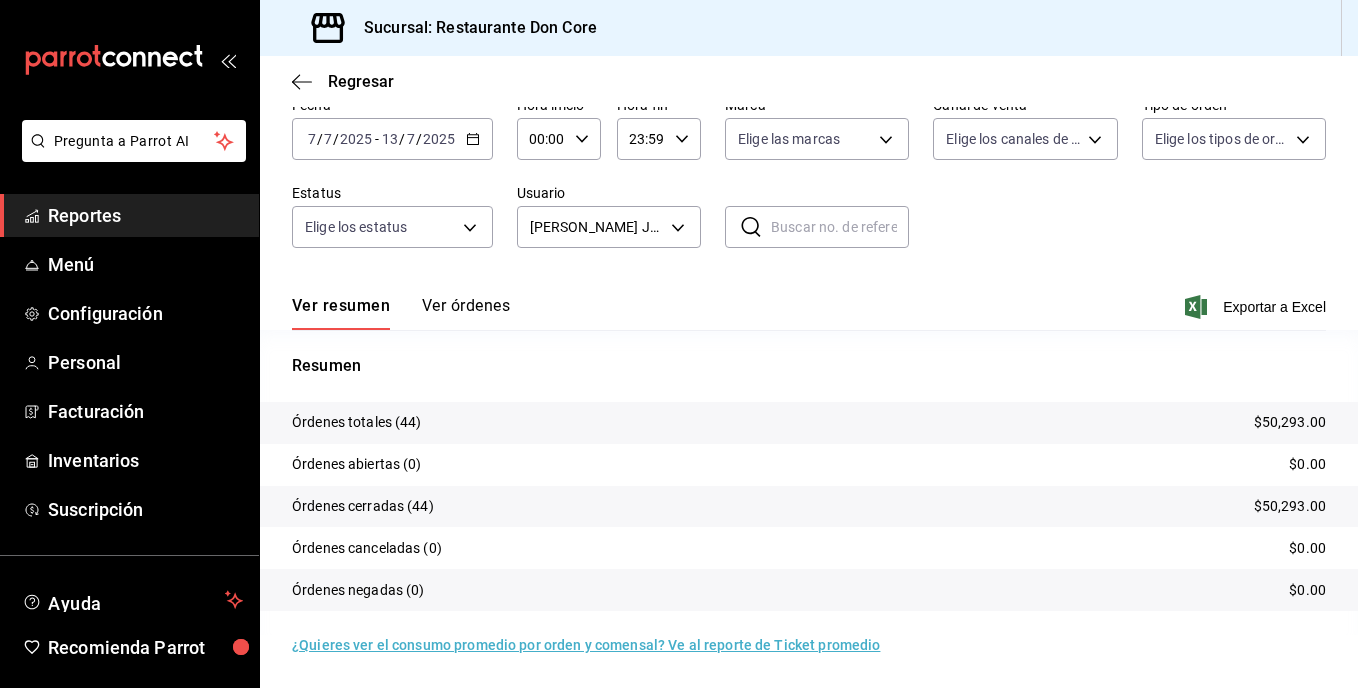 click on "Ver órdenes" at bounding box center (466, 313) 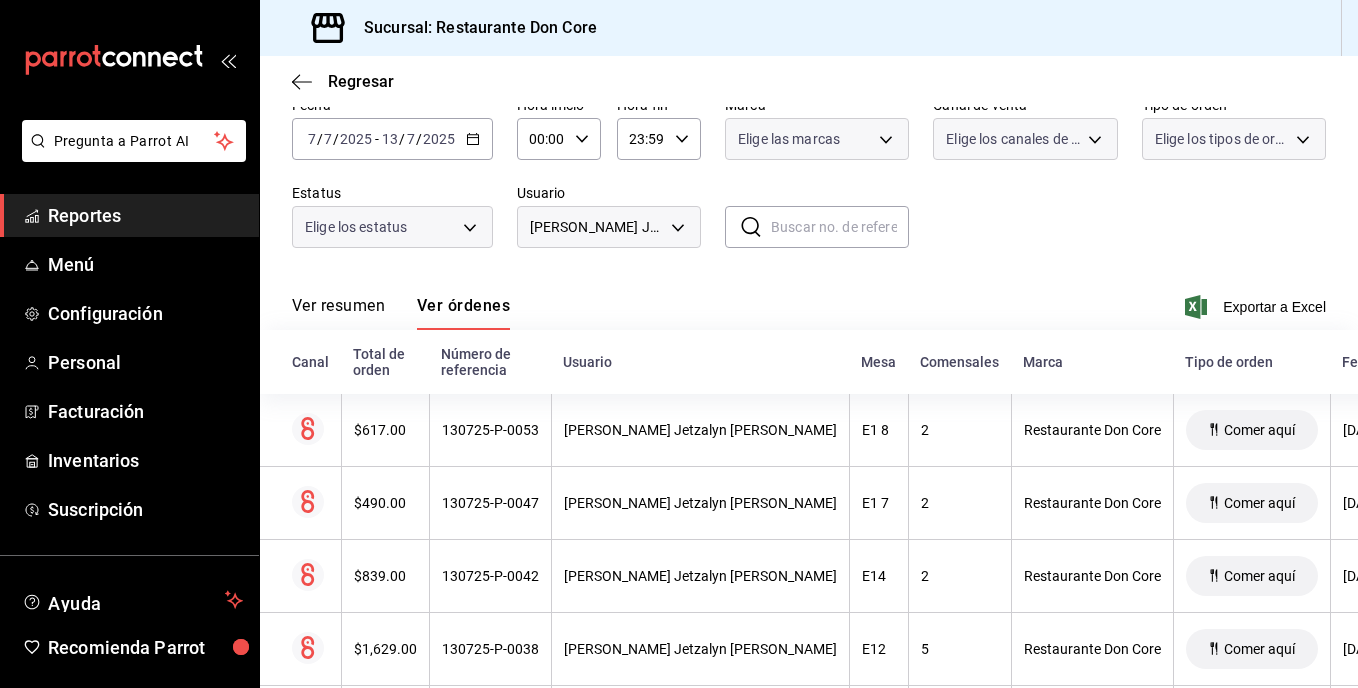 scroll, scrollTop: 97, scrollLeft: 0, axis: vertical 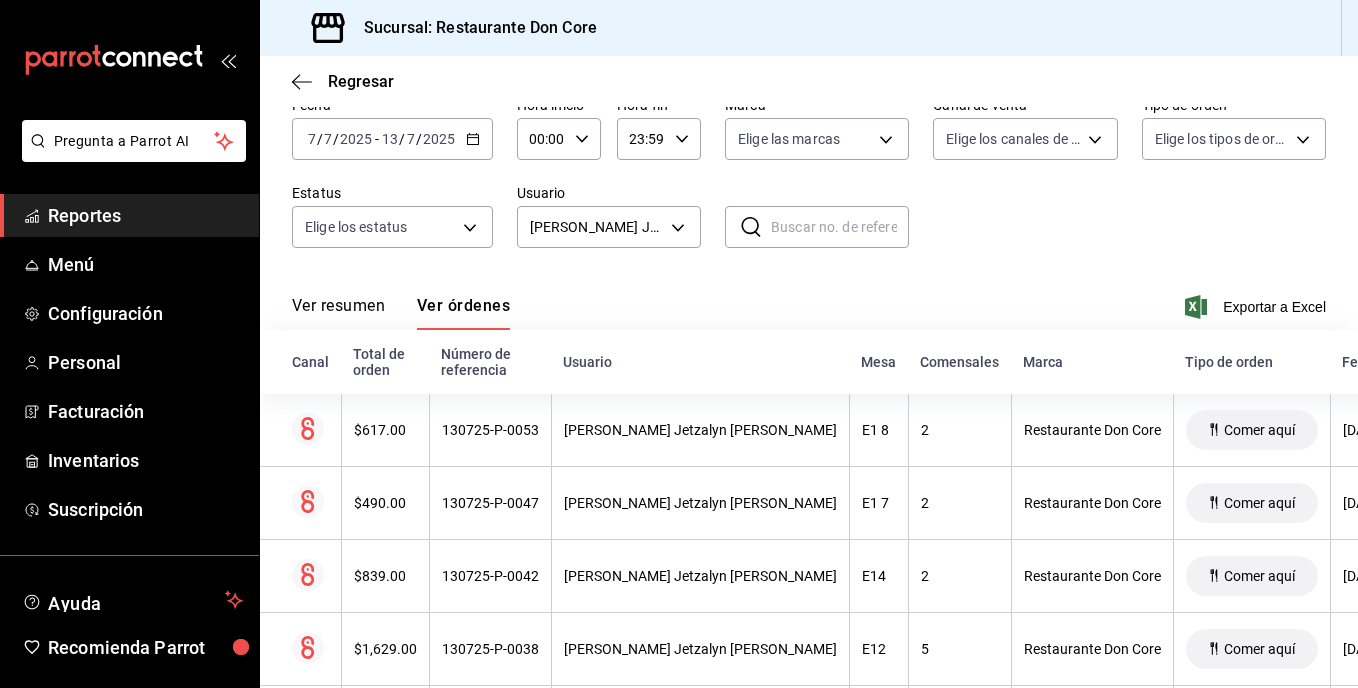 click on "Ver resumen" at bounding box center (338, 313) 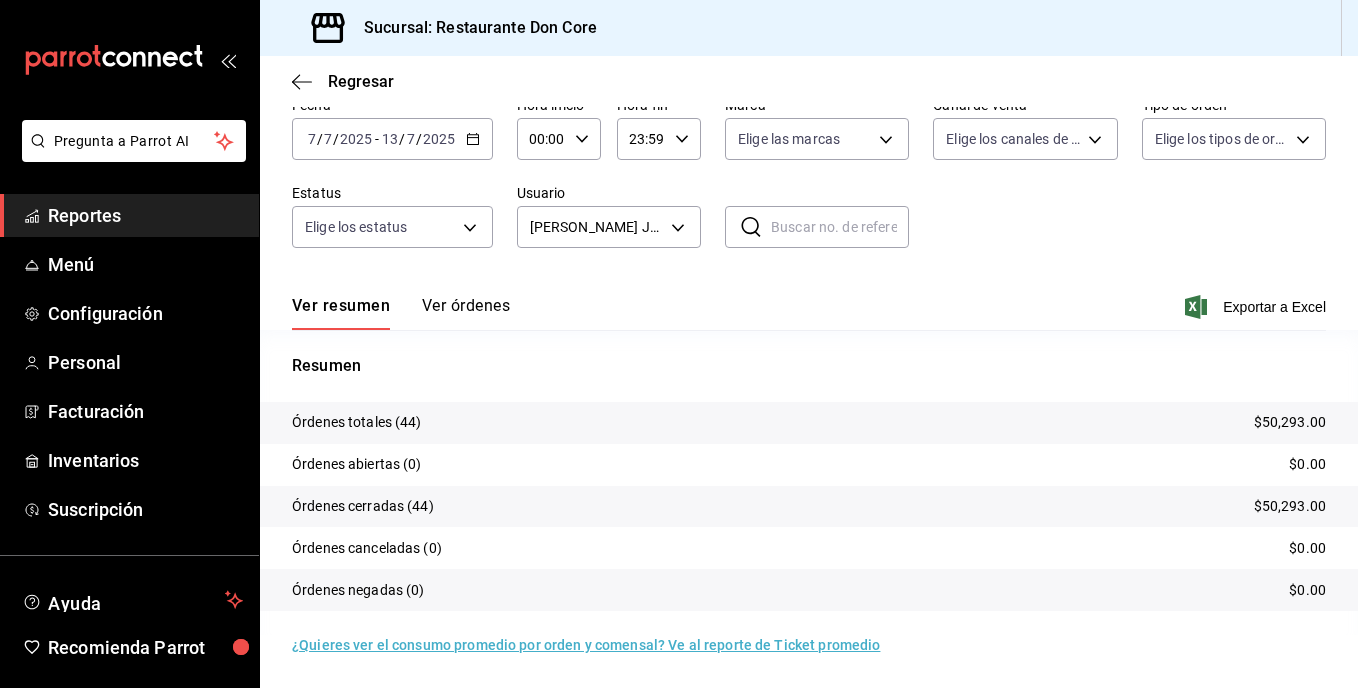 scroll, scrollTop: 97, scrollLeft: 0, axis: vertical 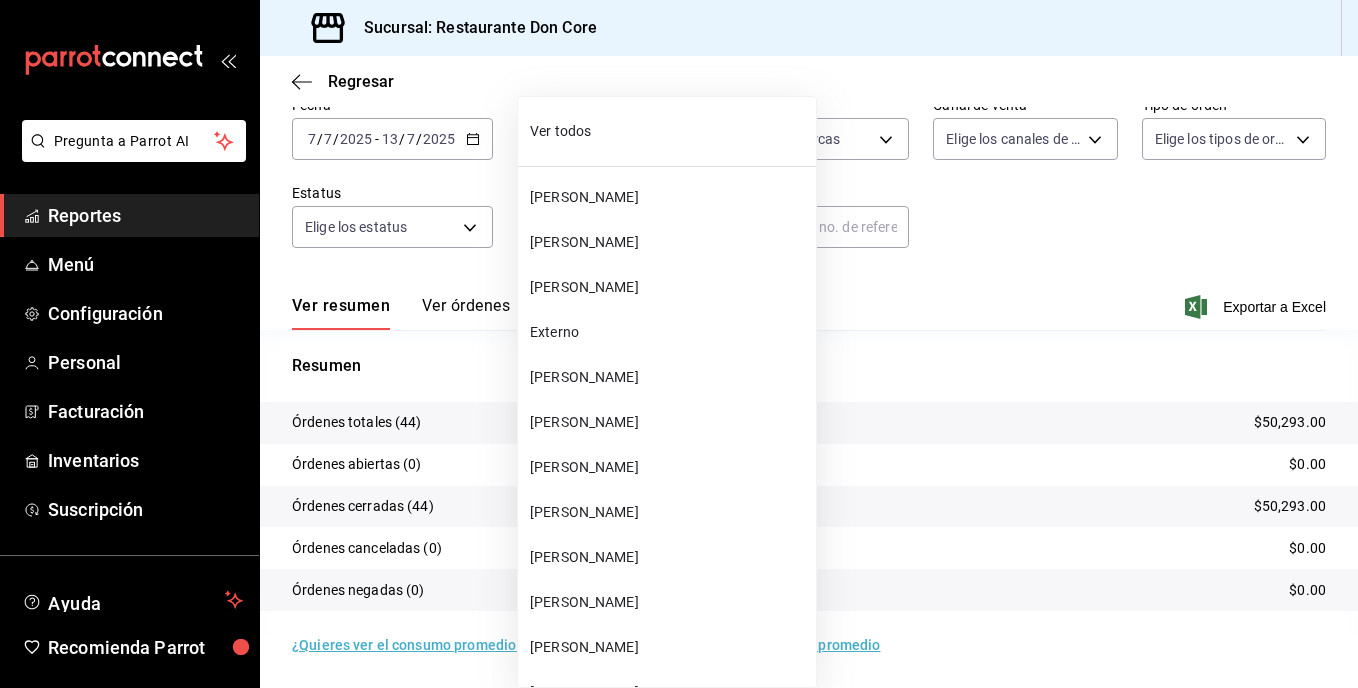 click on "Pregunta a Parrot AI Reportes   Menú   Configuración   Personal   Facturación   Inventarios   Suscripción   Ayuda Recomienda Parrot   Luis Canseco Estrada   Sugerir nueva función   Sucursal: Restaurante Don Core Regresar Órdenes Fecha 2025-07-07 7 / 7 / 2025 - 2025-07-13 13 / 7 / 2025 Hora inicio 00:00 Hora inicio Hora fin 23:59 Hora fin Marca Elige las marcas Canal de venta Elige los canales de venta Tipo de orden Elige los tipos de orden Estatus Elige los estatus Usuario Amany Jetzalyn Huerta Cruz a31d631e-193b-4c3c-be11-c9049b778c61 ​ ​ Ver resumen Ver órdenes Exportar a Excel Resumen Órdenes totales (44) $50,293.00 Órdenes abiertas (0) $0.00 Órdenes cerradas (44) $50,293.00 Órdenes canceladas (0) $0.00 Órdenes negadas (0) $0.00 ¿Quieres ver el consumo promedio por orden y comensal? Ve al reporte de Ticket promedio Pregunta a Parrot AI Reportes   Menú   Configuración   Personal   Facturación   Inventarios   Suscripción   Ayuda Recomienda Parrot   Luis Canseco Estrada     Ir a video" at bounding box center [679, 344] 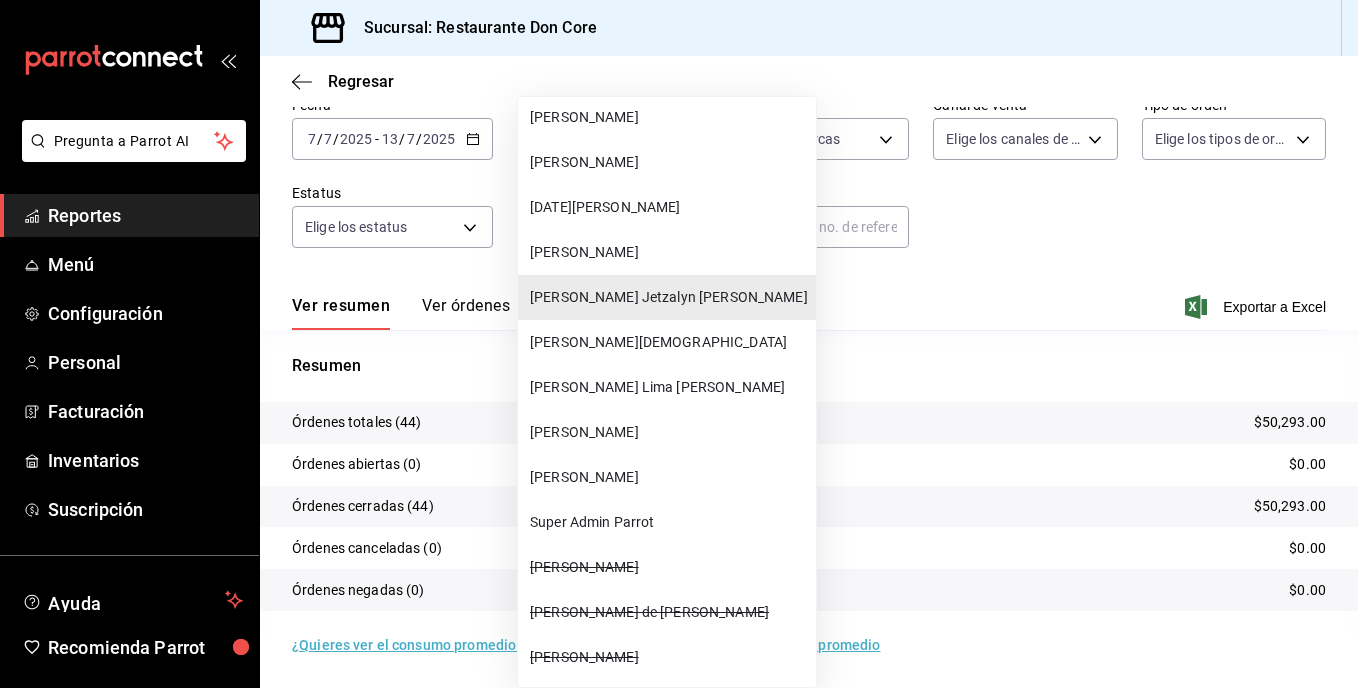 scroll, scrollTop: 895, scrollLeft: 0, axis: vertical 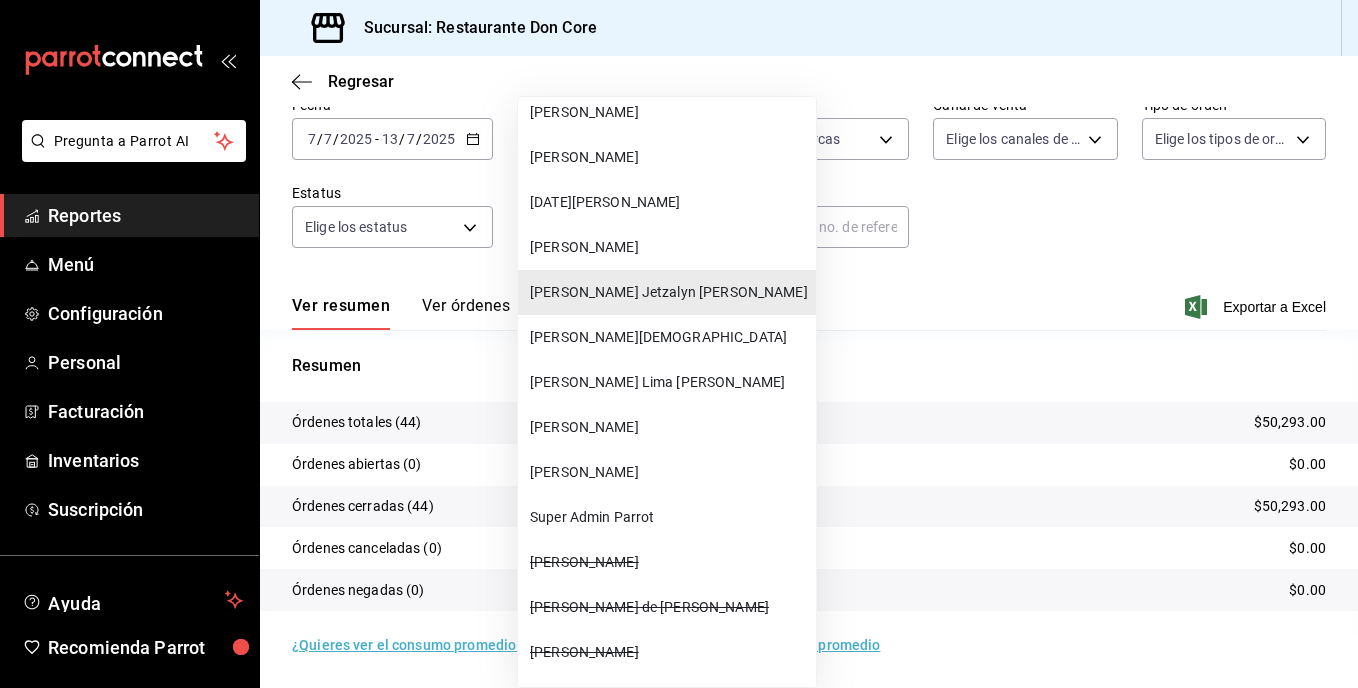 click on "Bryan Jesus Vazquez Garces" at bounding box center [669, 337] 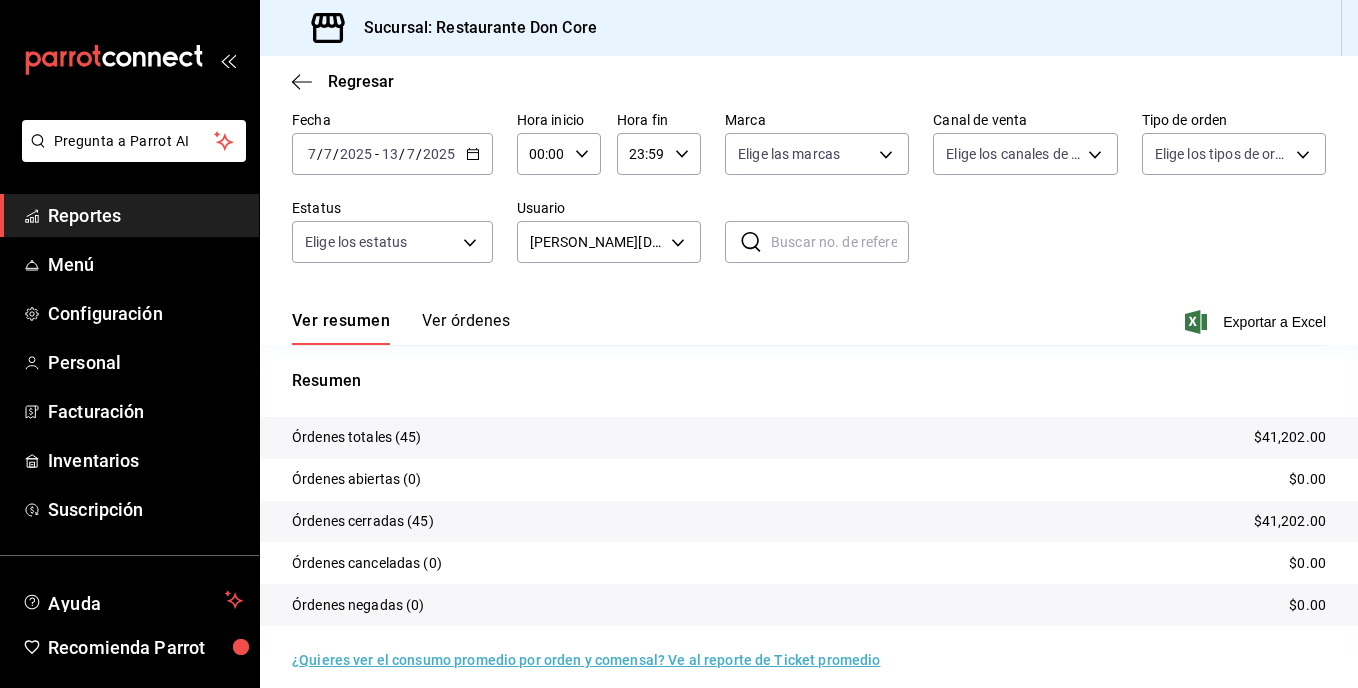 scroll, scrollTop: 97, scrollLeft: 0, axis: vertical 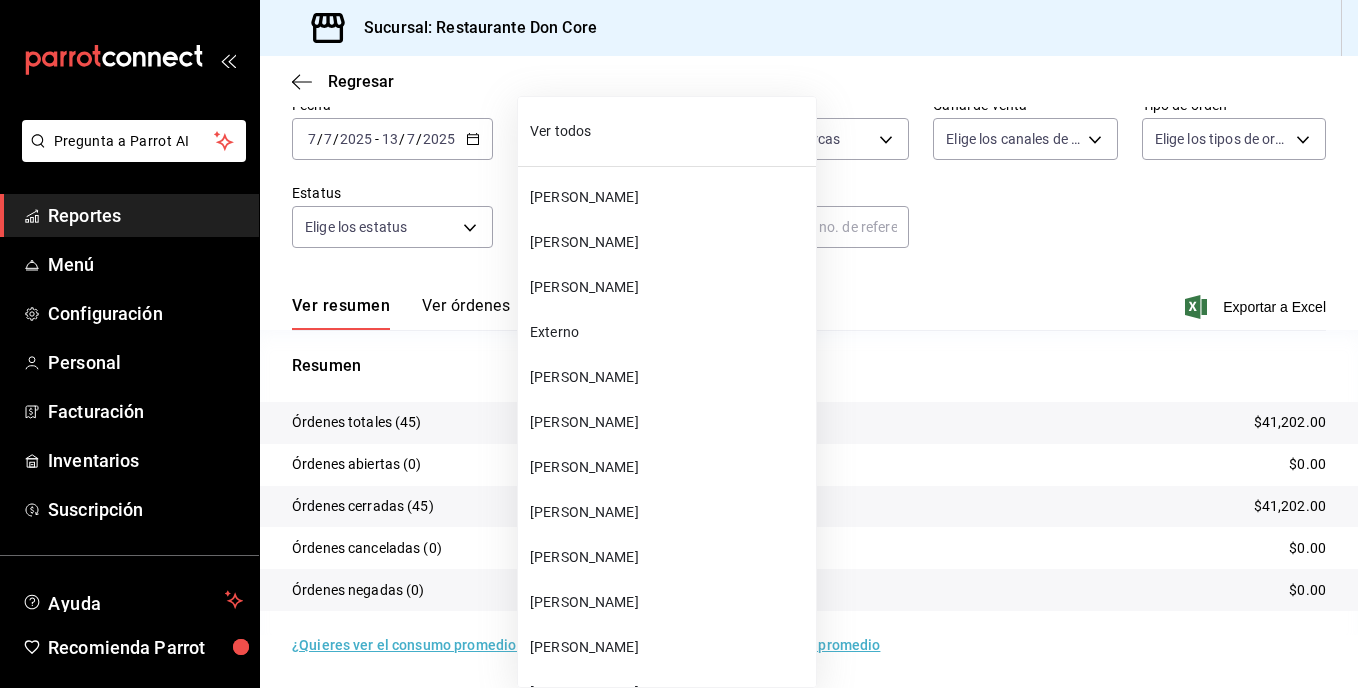 click on "Pregunta a Parrot AI Reportes   Menú   Configuración   Personal   Facturación   Inventarios   Suscripción   Ayuda Recomienda Parrot   Luis Canseco Estrada   Sugerir nueva función   Sucursal: Restaurante Don Core Regresar Órdenes Fecha 2025-07-07 7 / 7 / 2025 - 2025-07-13 13 / 7 / 2025 Hora inicio 00:00 Hora inicio Hora fin 23:59 Hora fin Marca Elige las marcas Canal de venta Elige los canales de venta Tipo de orden Elige los tipos de orden Estatus Elige los estatus Usuario Bryan Jesus Vazquez Garces 438eede4-8164-40df-a70b-244b70385491 ​ ​ Ver resumen Ver órdenes Exportar a Excel Resumen Órdenes totales (45) $41,202.00 Órdenes abiertas (0) $0.00 Órdenes cerradas (45) $41,202.00 Órdenes canceladas (0) $0.00 Órdenes negadas (0) $0.00 ¿Quieres ver el consumo promedio por orden y comensal? Ve al reporte de Ticket promedio Pregunta a Parrot AI Reportes   Menú   Configuración   Personal   Facturación   Inventarios   Suscripción   Ayuda Recomienda Parrot   Luis Canseco Estrada     Ir a video" at bounding box center [679, 344] 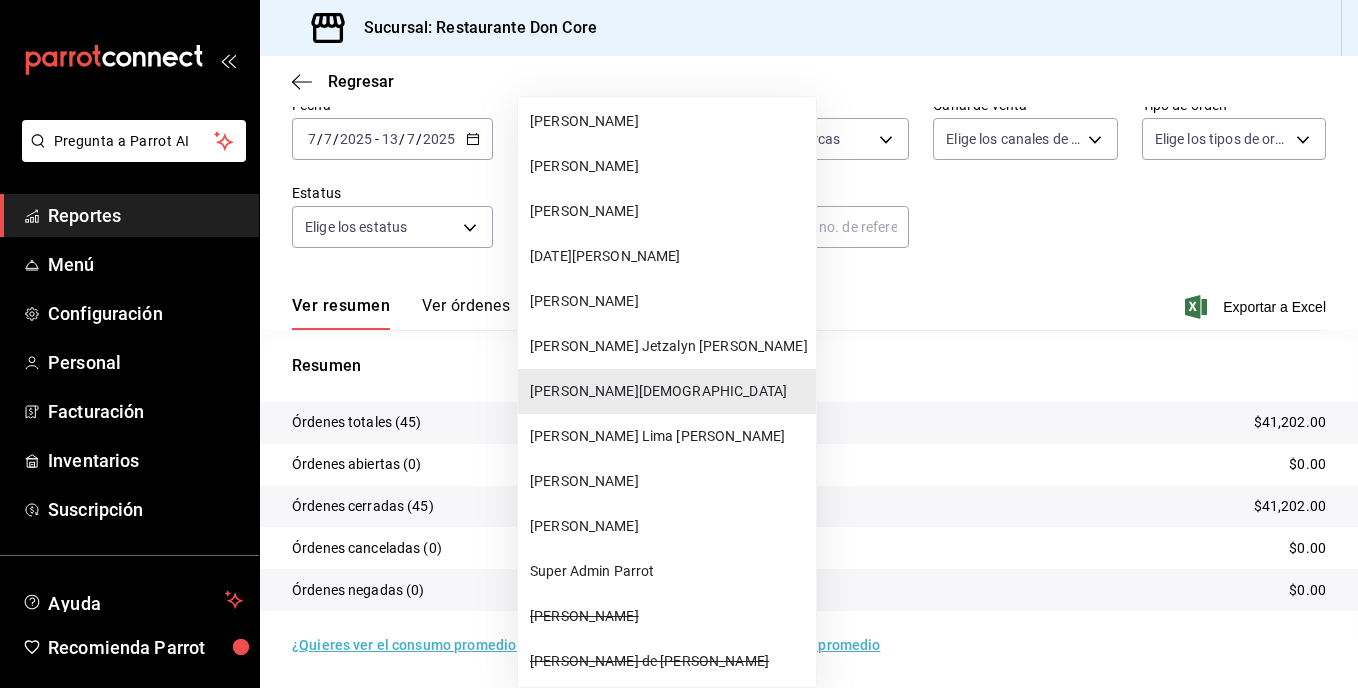click on "Milthon Rafael Lima Sandoval" at bounding box center (667, 436) 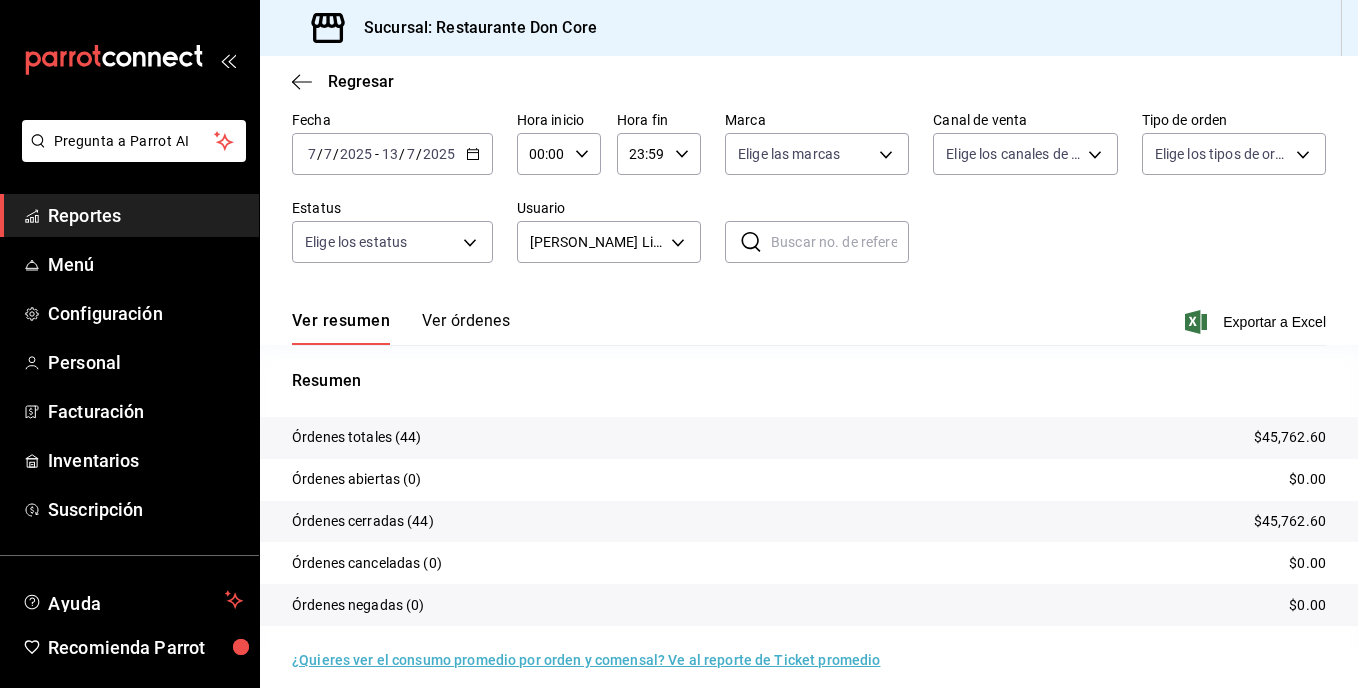scroll, scrollTop: 97, scrollLeft: 0, axis: vertical 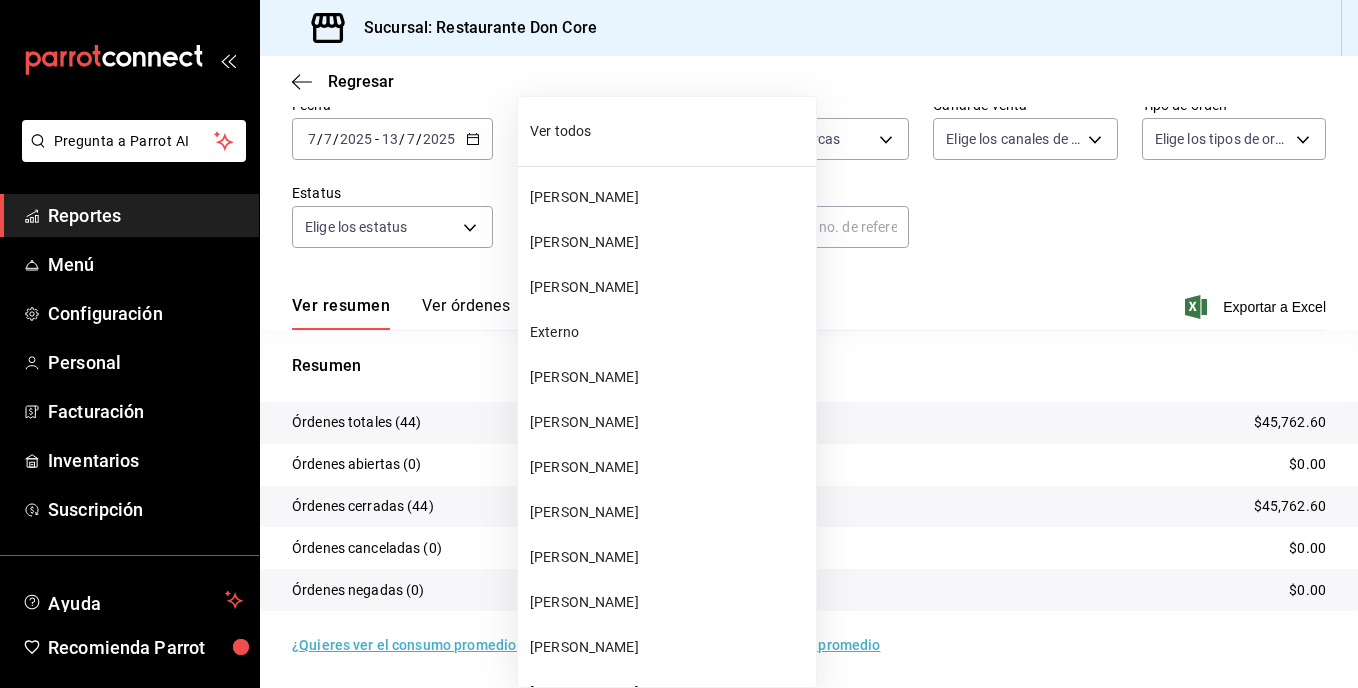 click on "Pregunta a Parrot AI Reportes   Menú   Configuración   Personal   Facturación   Inventarios   Suscripción   Ayuda Recomienda Parrot   Luis Canseco Estrada   Sugerir nueva función   Sucursal: Restaurante Don Core Regresar Órdenes Fecha 2025-07-07 7 / 7 / 2025 - 2025-07-13 13 / 7 / 2025 Hora inicio 00:00 Hora inicio Hora fin 23:59 Hora fin Marca Elige las marcas Canal de venta Elige los canales de venta Tipo de orden Elige los tipos de orden Estatus Elige los estatus Usuario Milthon Rafael Lima Sandoval 5690d7d8-662f-4959-b767-248b2332666a ​ ​ Ver resumen Ver órdenes Exportar a Excel Resumen Órdenes totales (44) $45,762.60 Órdenes abiertas (0) $0.00 Órdenes cerradas (44) $45,762.60 Órdenes canceladas (0) $0.00 Órdenes negadas (0) $0.00 ¿Quieres ver el consumo promedio por orden y comensal? Ve al reporte de Ticket promedio Pregunta a Parrot AI Reportes   Menú   Configuración   Personal   Facturación   Inventarios   Suscripción   Ayuda Recomienda Parrot   Luis Canseco Estrada     Ir a video" at bounding box center (679, 344) 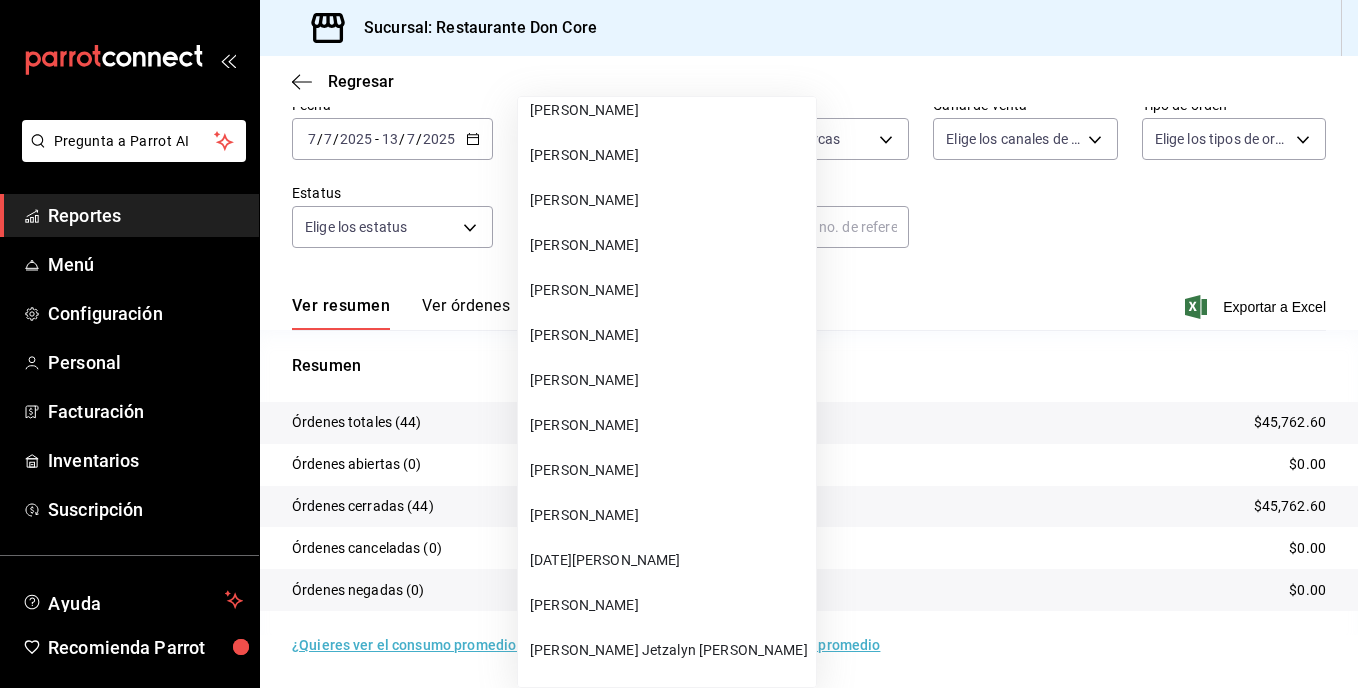 scroll, scrollTop: 534, scrollLeft: 0, axis: vertical 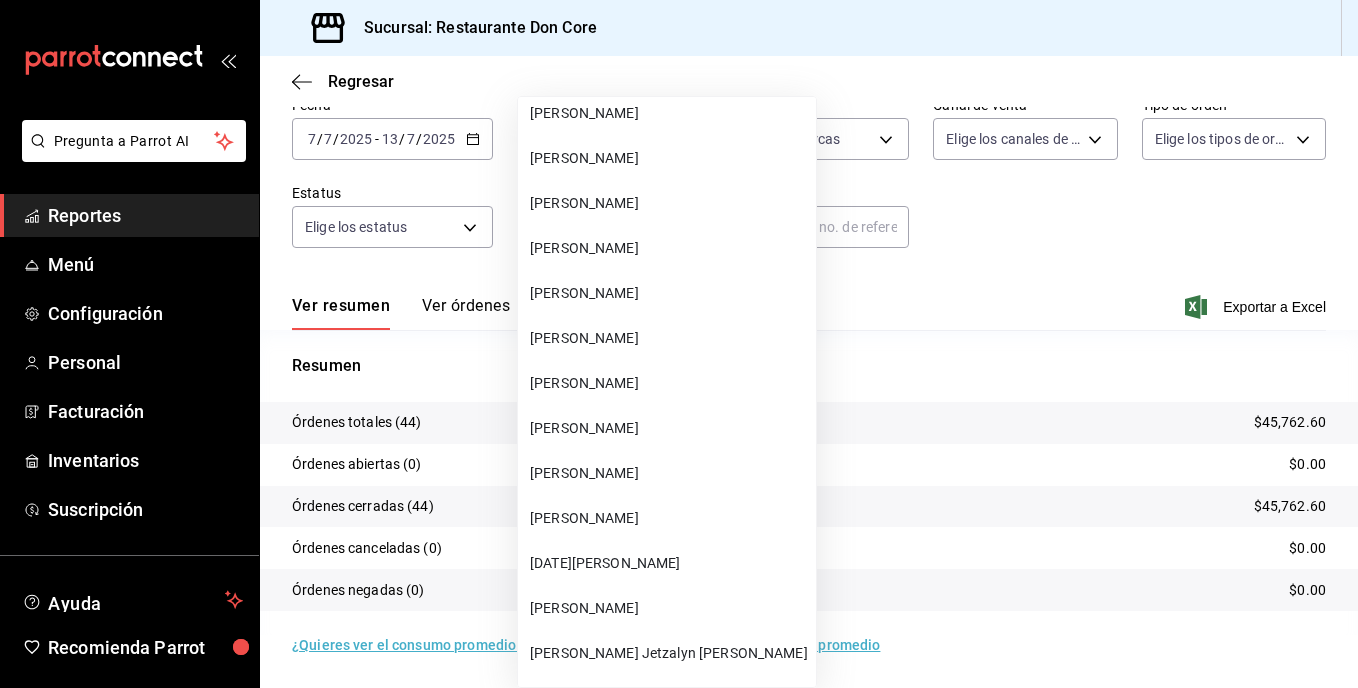 click on "Alicia Moran Flores" at bounding box center [669, 338] 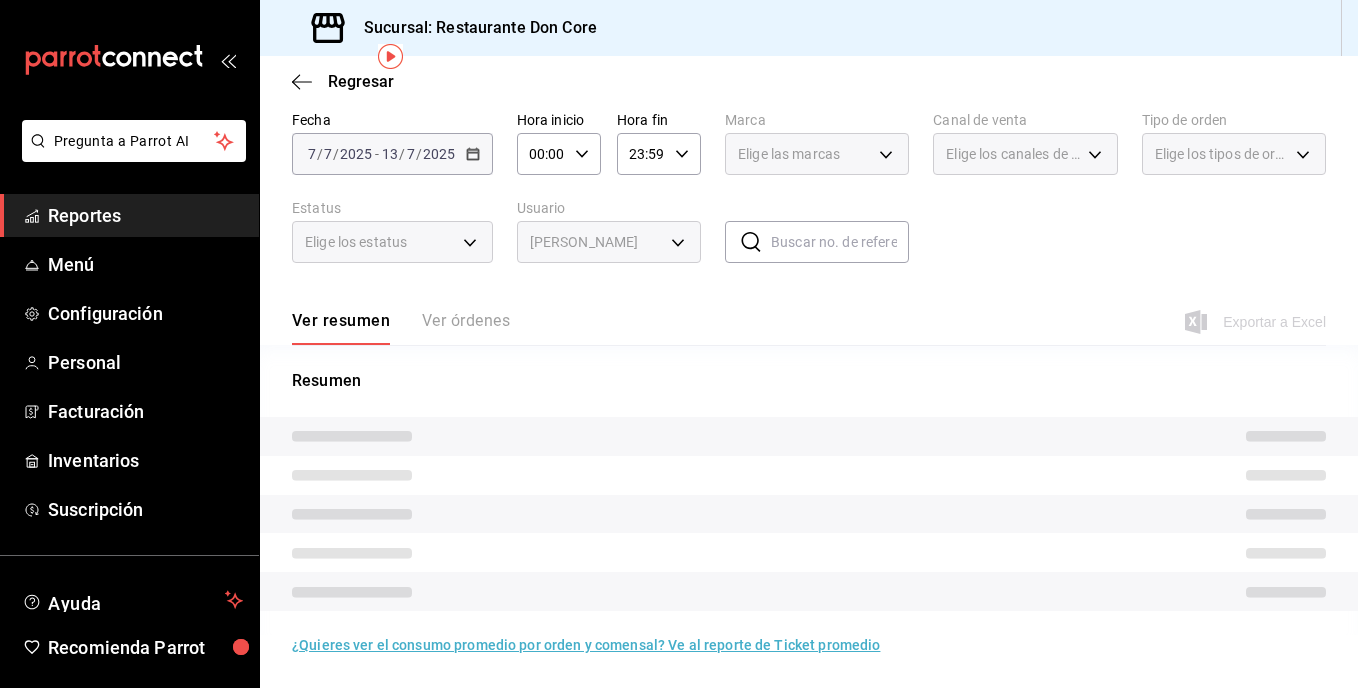 type on "f418b4ba-ac66-4908-a30f-b40886023c8f" 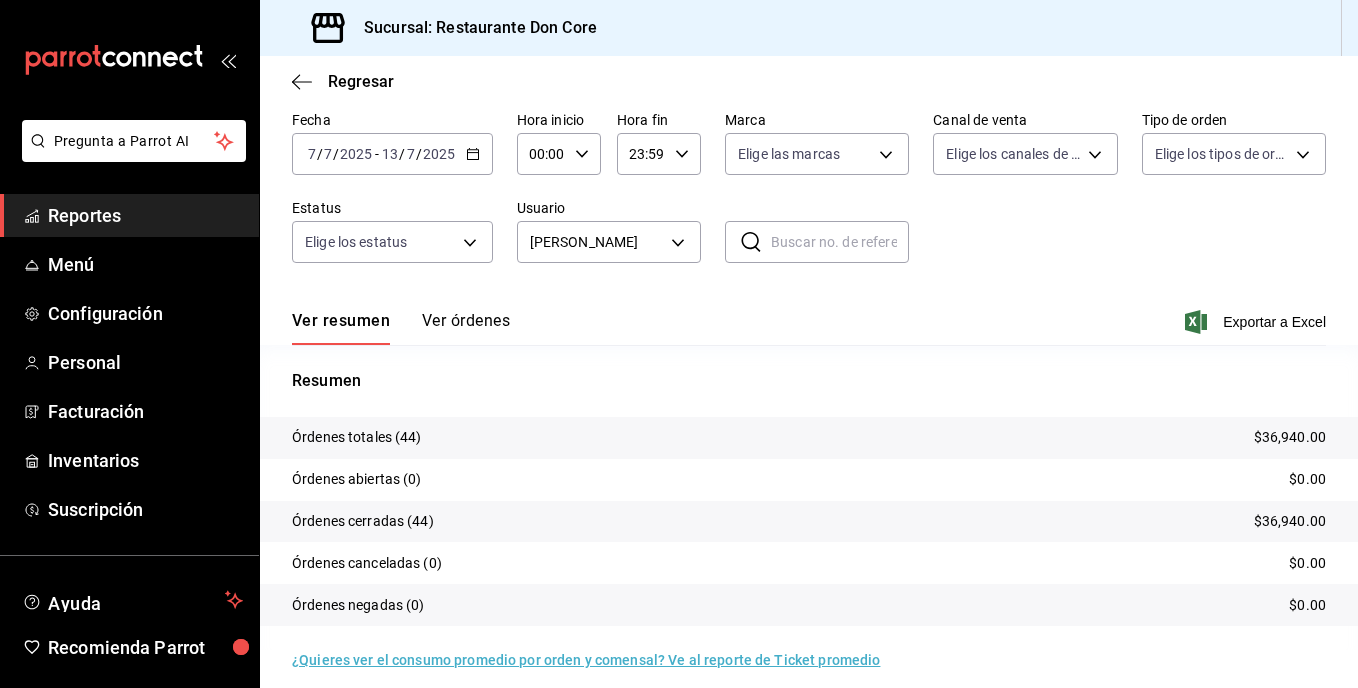 scroll, scrollTop: 97, scrollLeft: 0, axis: vertical 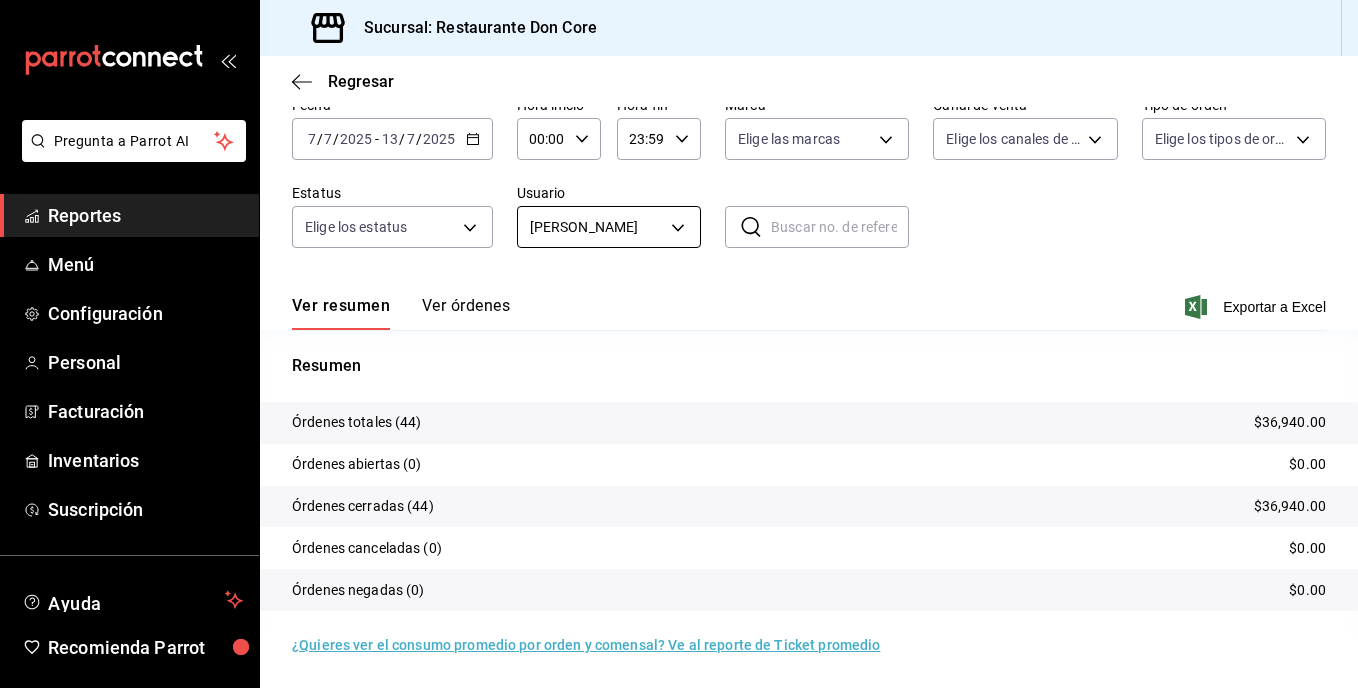 click on "Pregunta a Parrot AI Reportes   Menú   Configuración   Personal   Facturación   Inventarios   Suscripción   Ayuda Recomienda Parrot   Luis Canseco Estrada   Sugerir nueva función   Sucursal: Restaurante Don Core Regresar Órdenes Fecha 2025-07-07 7 / 7 / 2025 - 2025-07-13 13 / 7 / 2025 Hora inicio 00:00 Hora inicio Hora fin 23:59 Hora fin Marca Elige las marcas Canal de venta Elige los canales de venta Tipo de orden Elige los tipos de orden Estatus Elige los estatus Usuario Alicia Moran Flores f418b4ba-ac66-4908-a30f-b40886023c8f ​ ​ Ver resumen Ver órdenes Exportar a Excel Resumen Órdenes totales (44) $36,940.00 Órdenes abiertas (0) $0.00 Órdenes cerradas (44) $36,940.00 Órdenes canceladas (0) $0.00 Órdenes negadas (0) $0.00 ¿Quieres ver el consumo promedio por orden y comensal? Ve al reporte de Ticket promedio Pregunta a Parrot AI Reportes   Menú   Configuración   Personal   Facturación   Inventarios   Suscripción   Ayuda Recomienda Parrot   Luis Canseco Estrada   Sugerir nueva función" at bounding box center (679, 344) 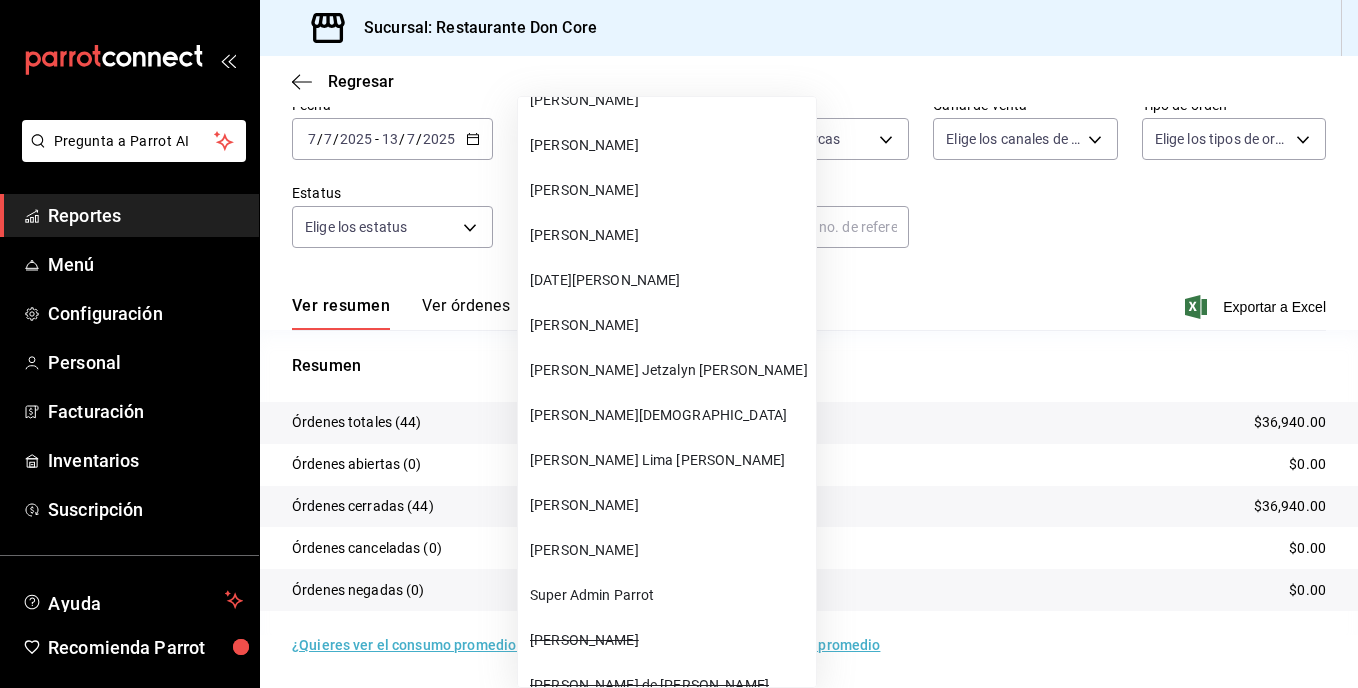scroll, scrollTop: 0, scrollLeft: 0, axis: both 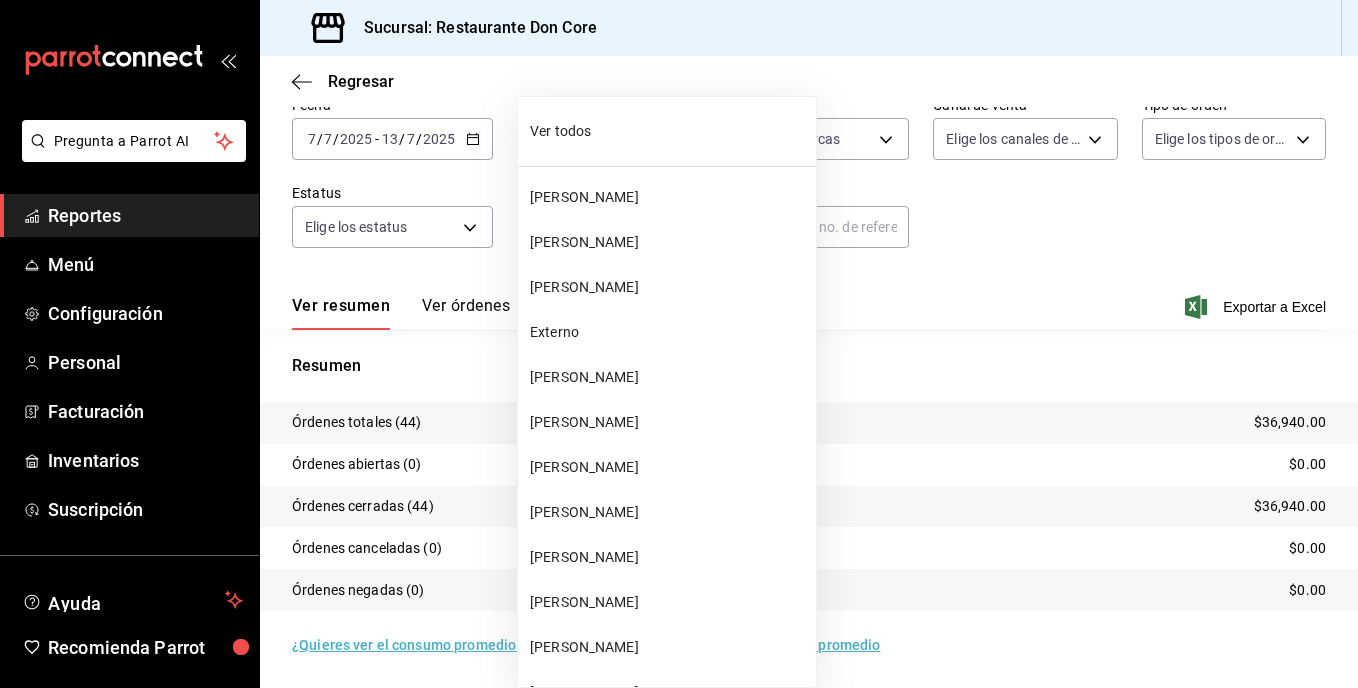 click at bounding box center (679, 344) 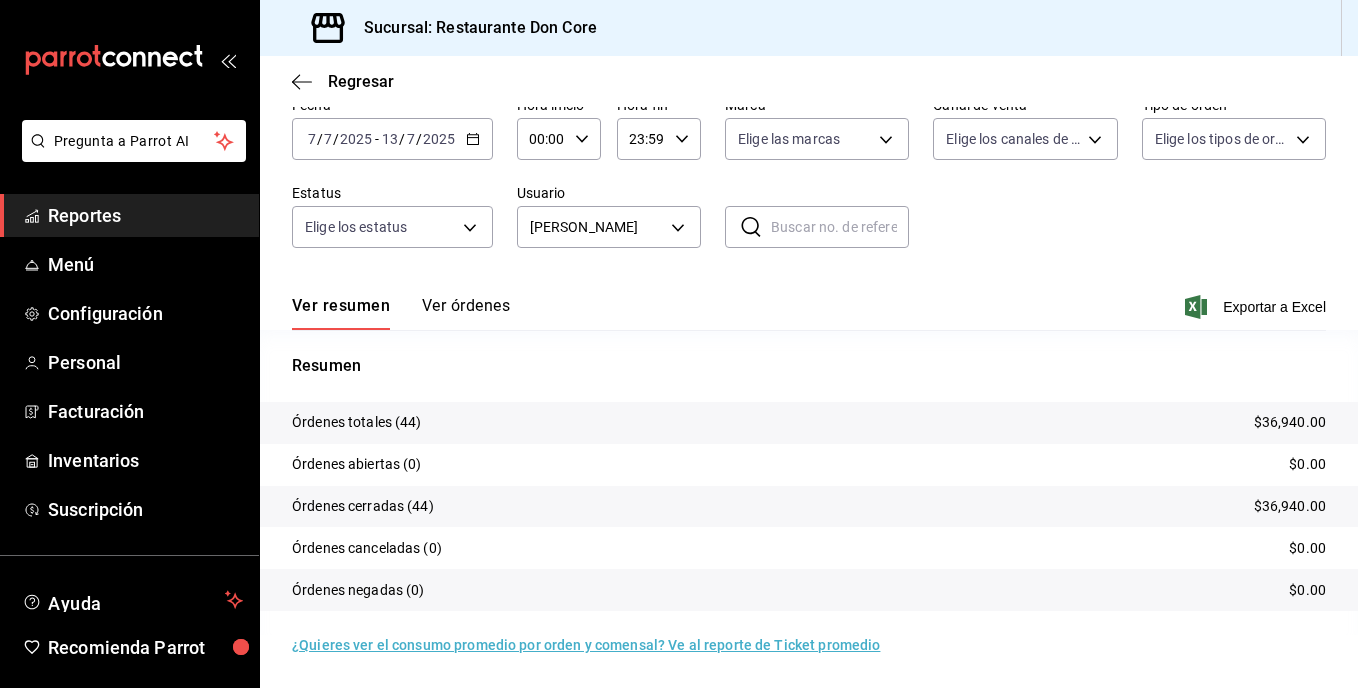 click 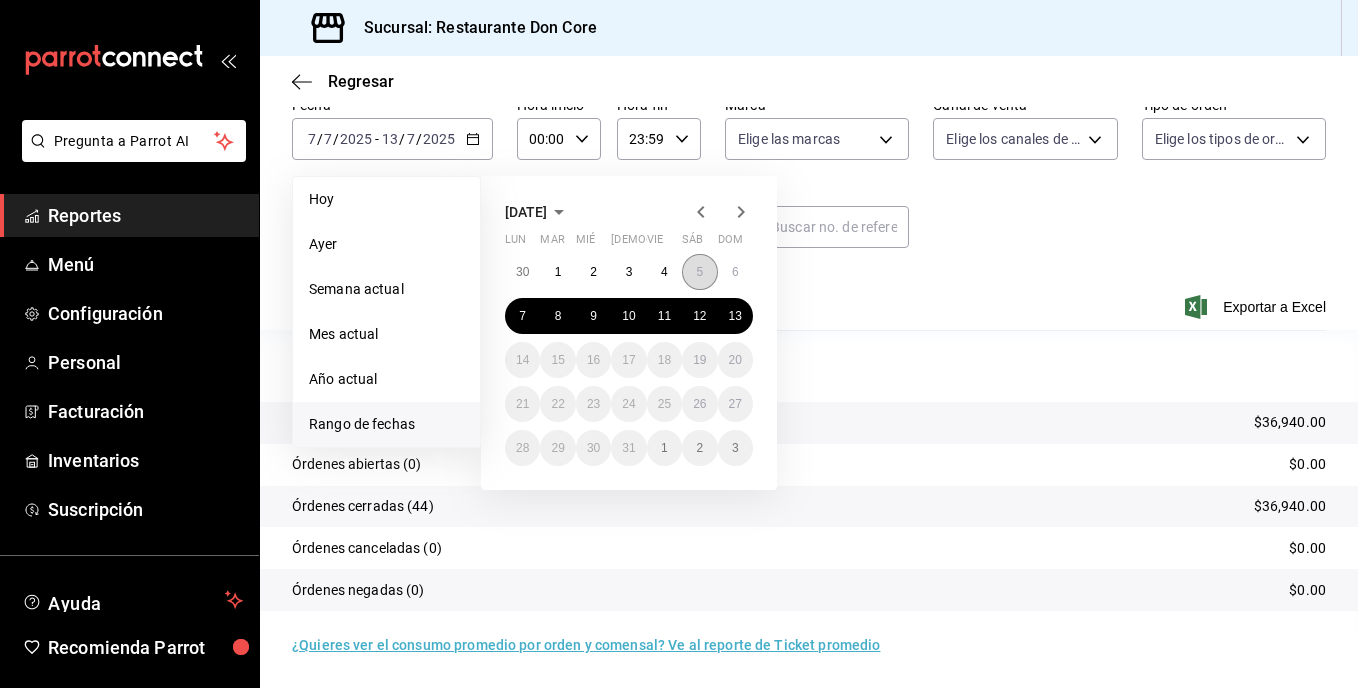 click on "5" at bounding box center [699, 272] 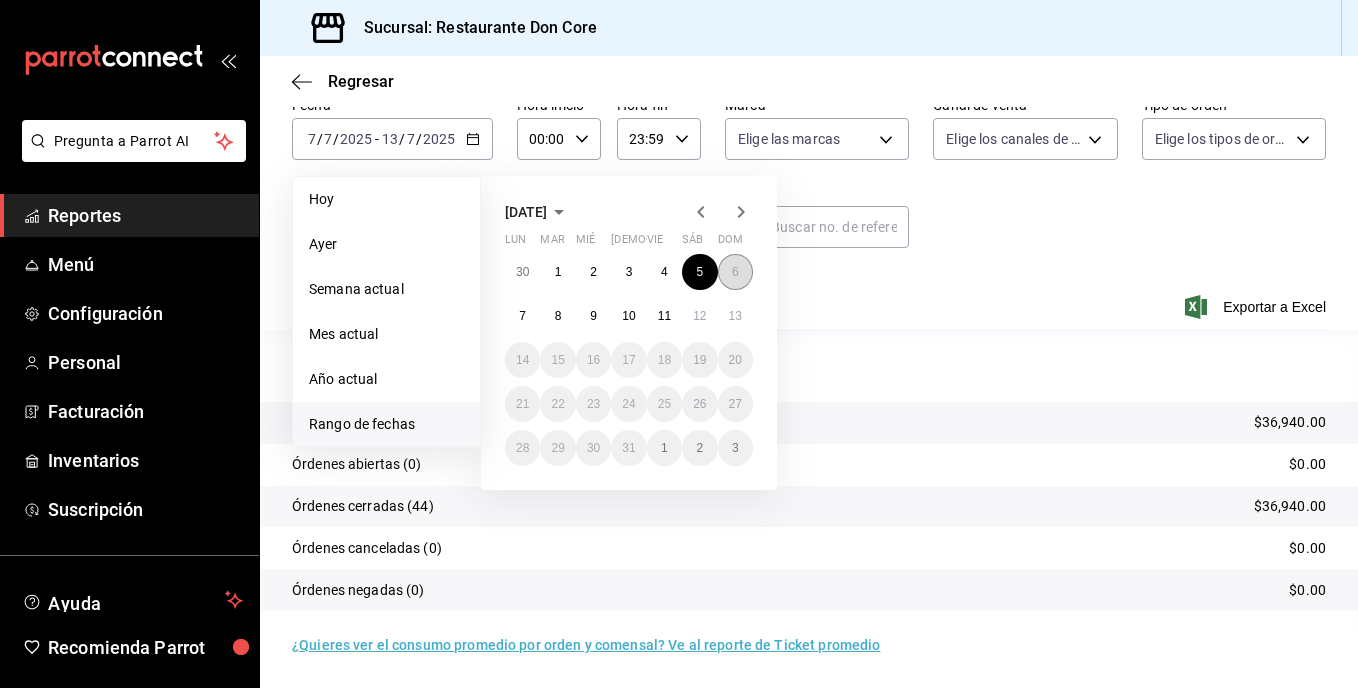 click on "6" at bounding box center (735, 272) 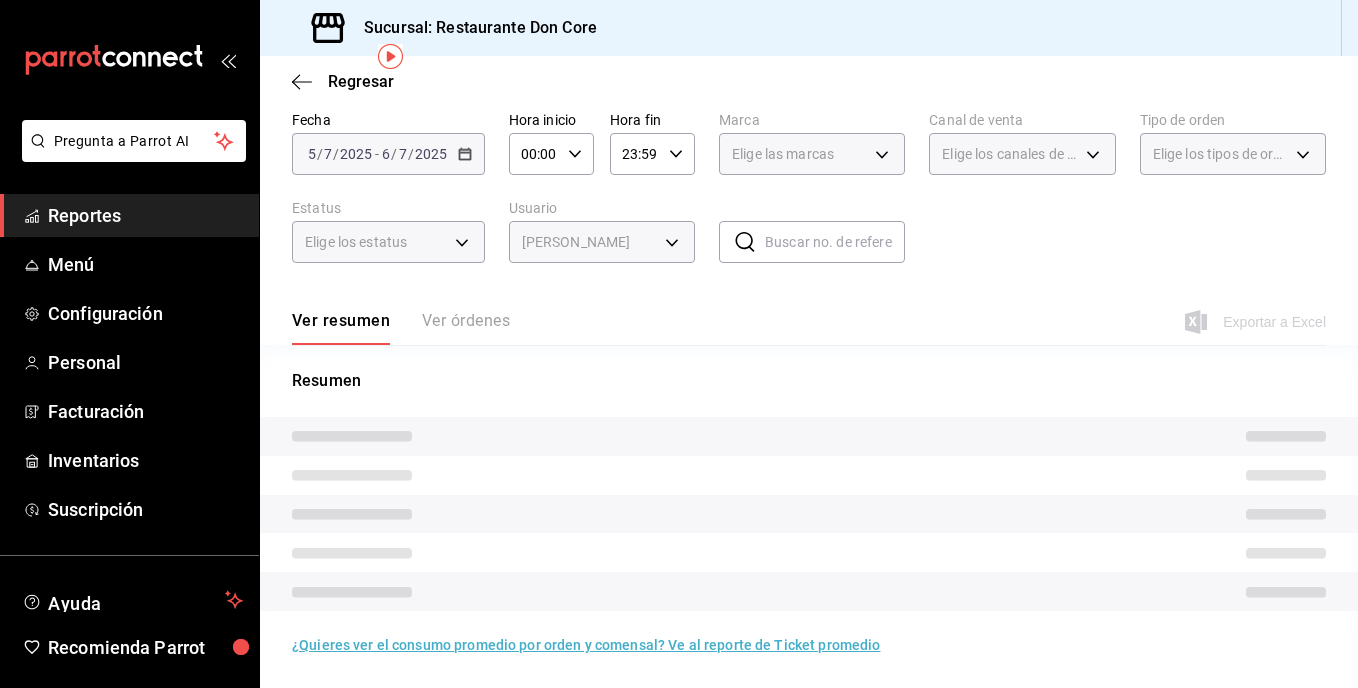 scroll, scrollTop: 97, scrollLeft: 0, axis: vertical 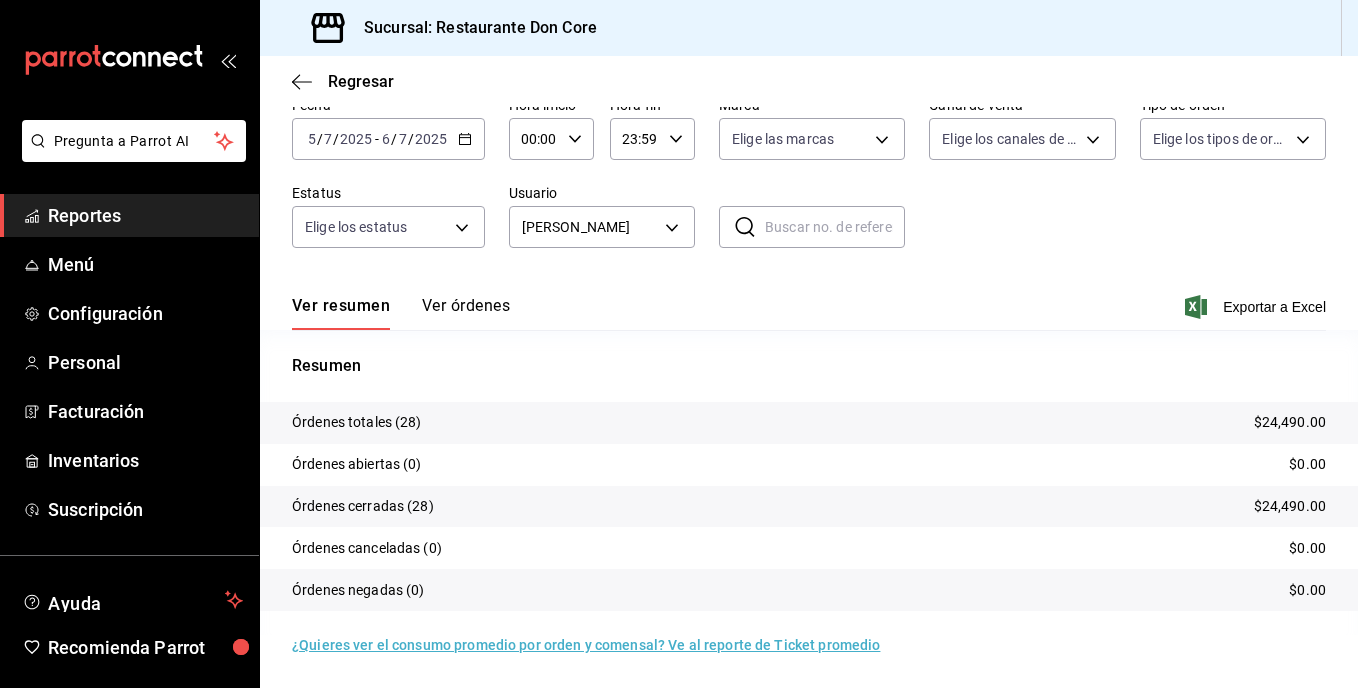 click 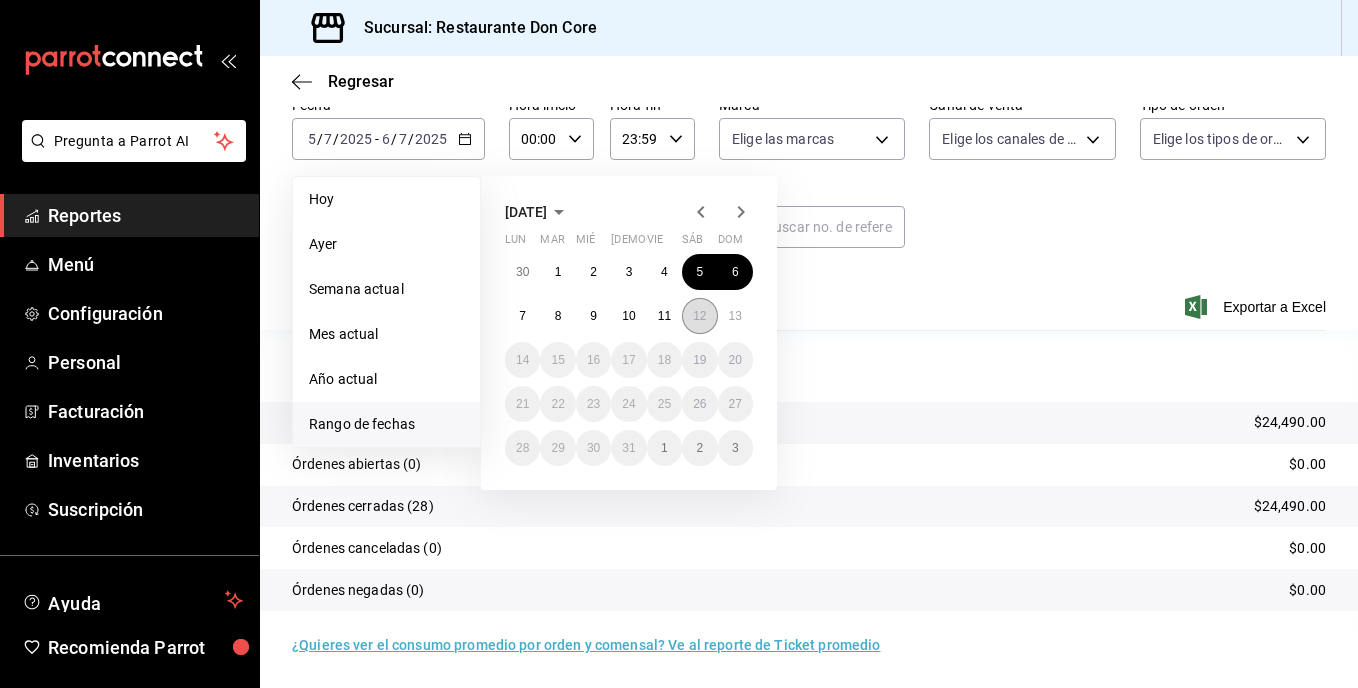 click on "12" at bounding box center [699, 316] 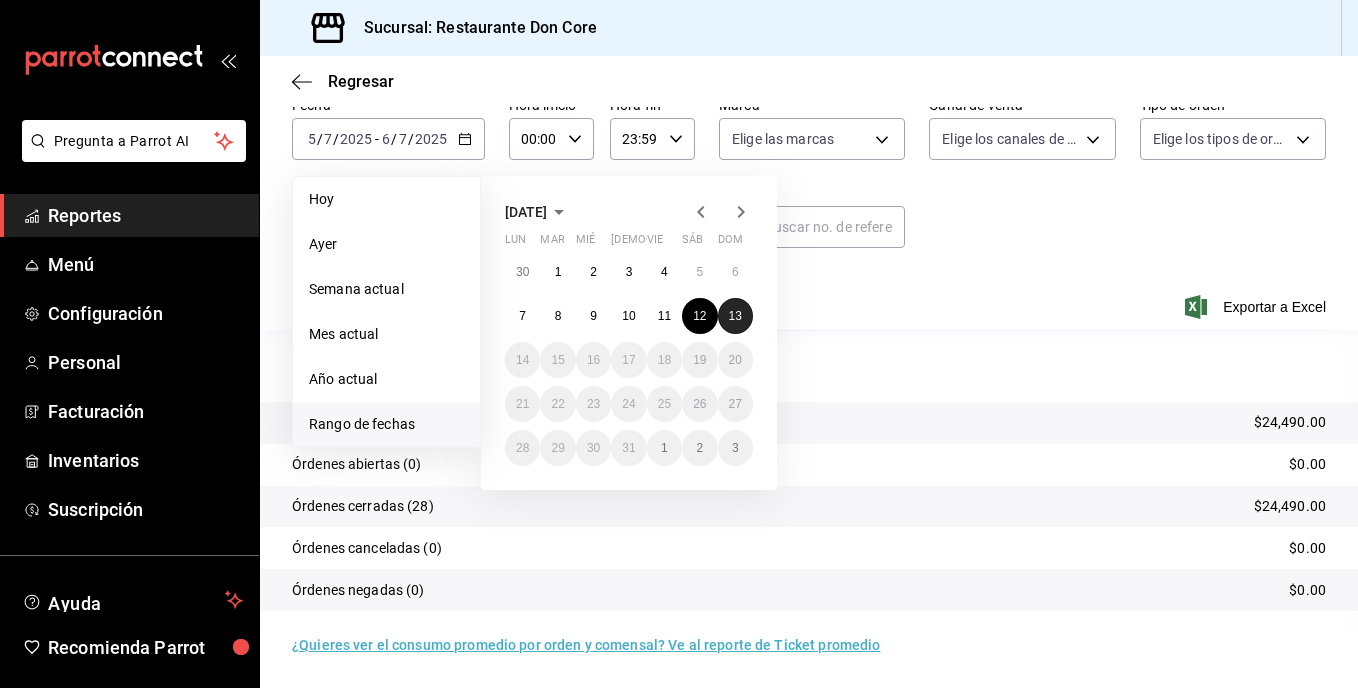 click on "13" at bounding box center (735, 316) 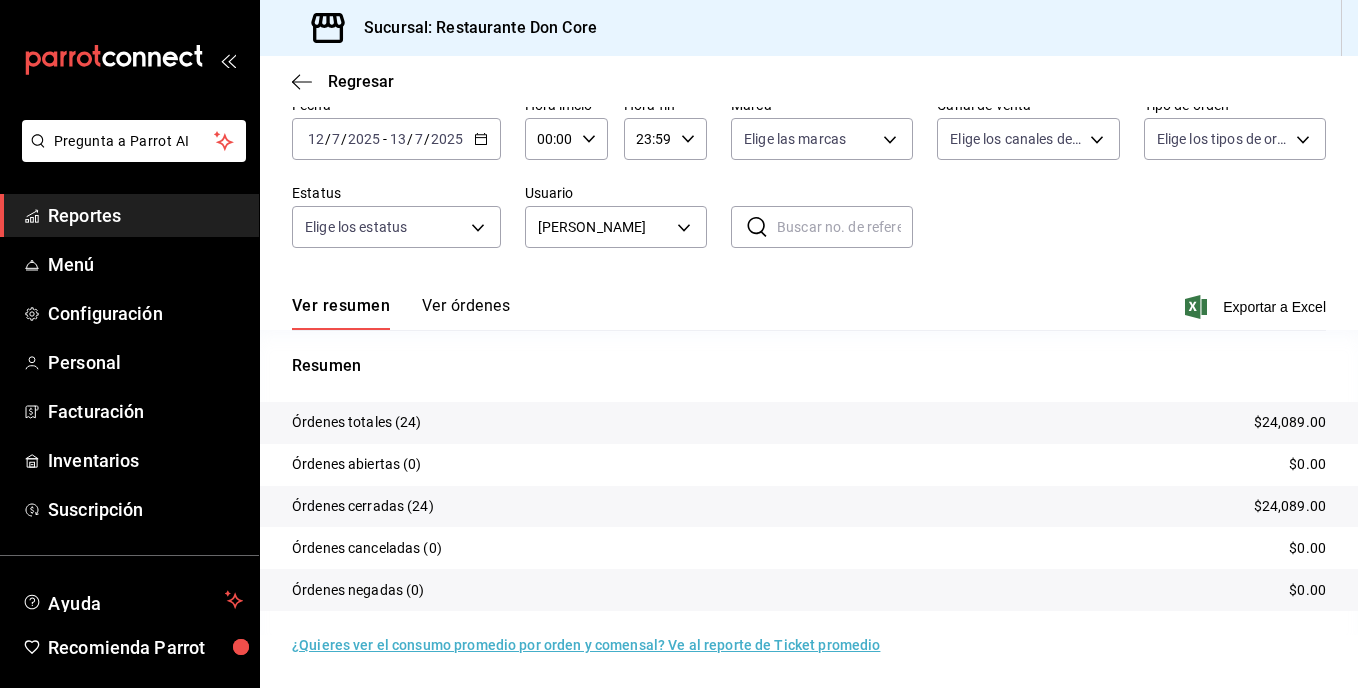 scroll, scrollTop: 0, scrollLeft: 0, axis: both 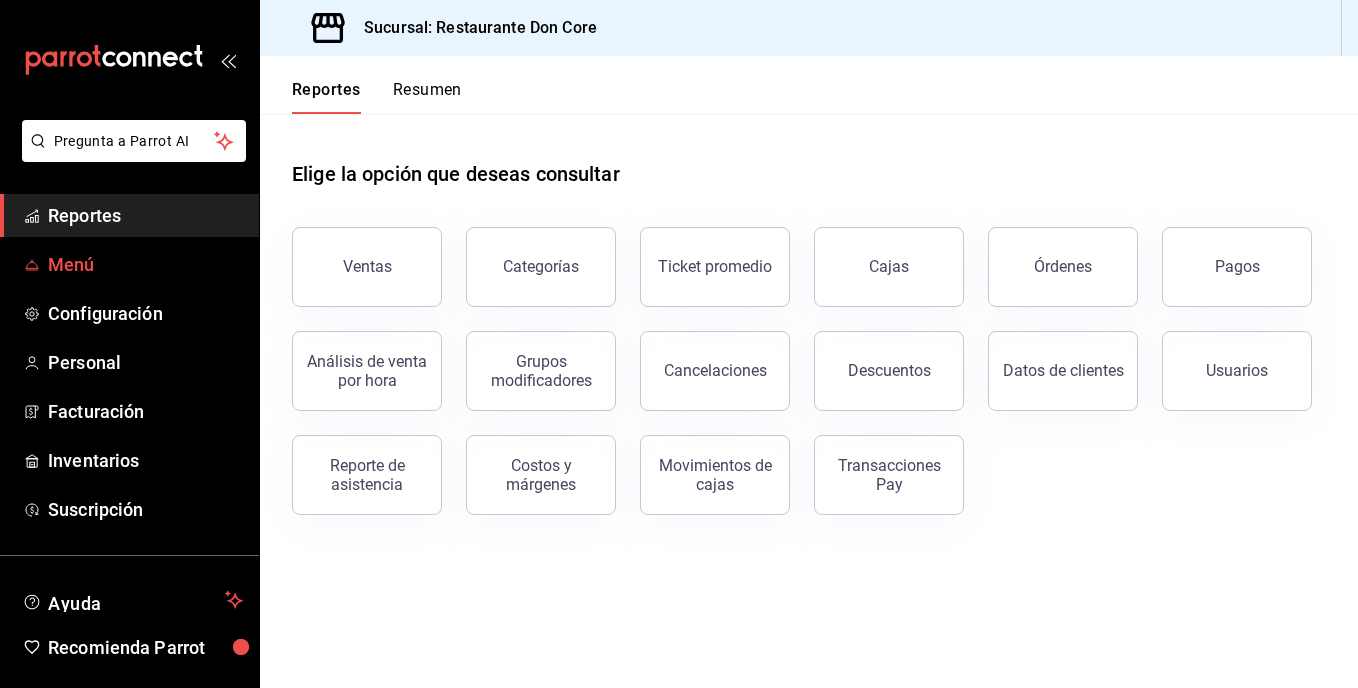 click on "Menú" at bounding box center (145, 264) 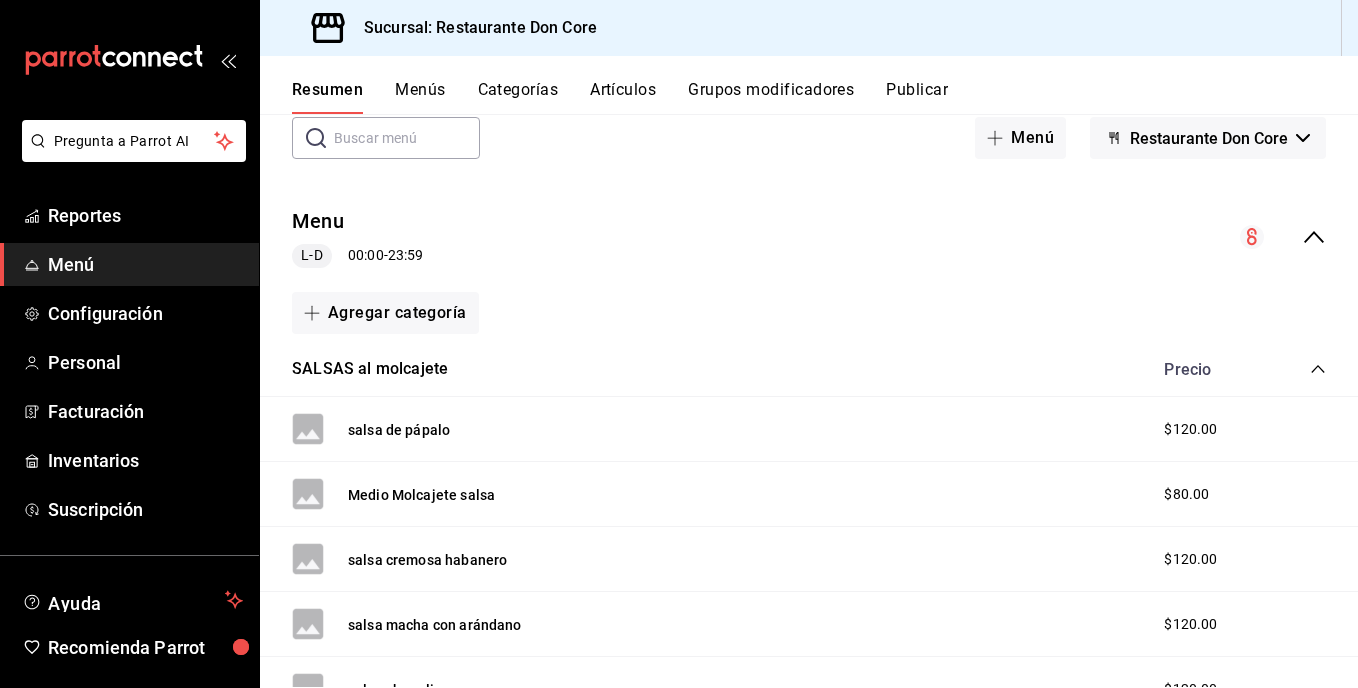 scroll, scrollTop: 0, scrollLeft: 0, axis: both 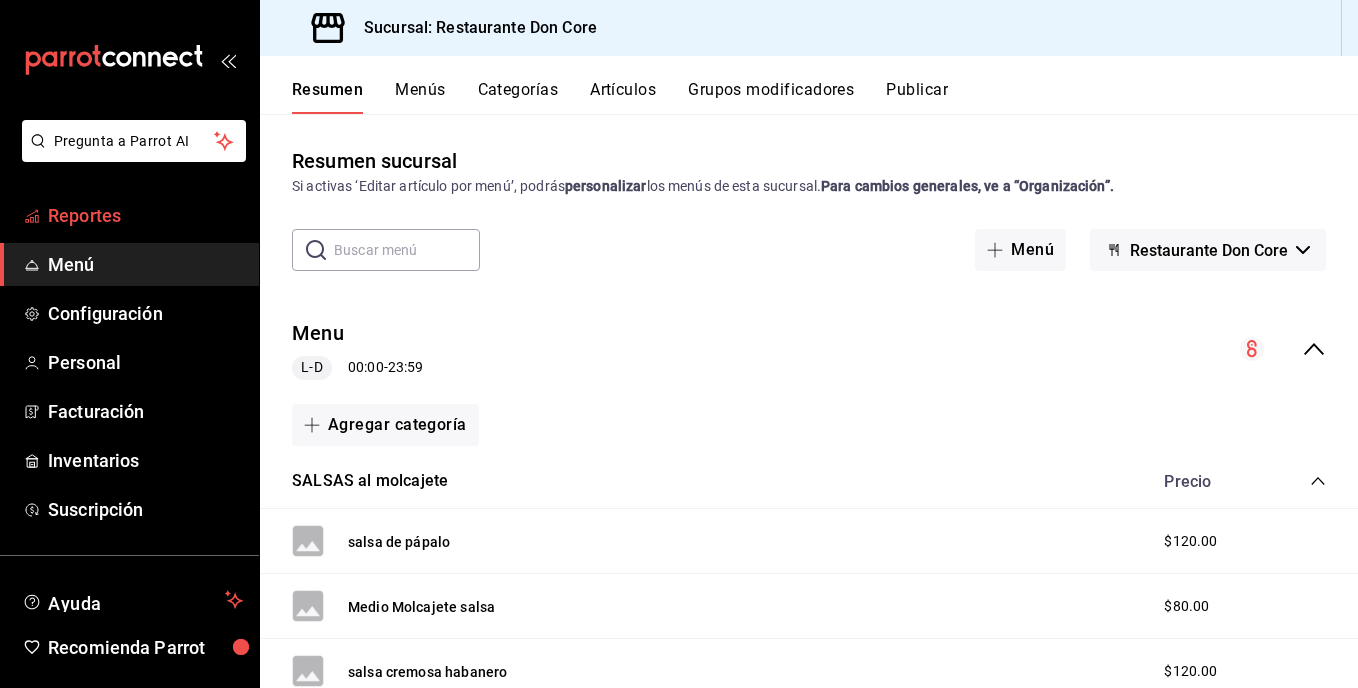click on "Reportes" at bounding box center [145, 215] 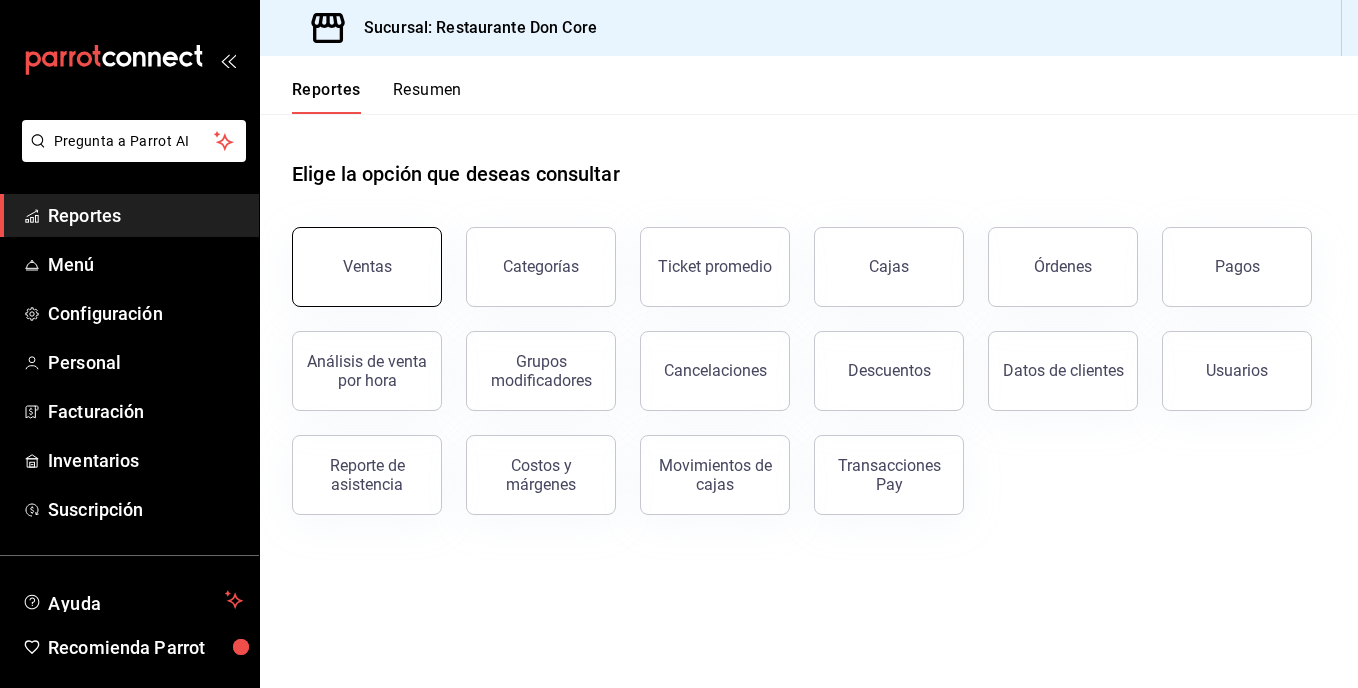 click on "Ventas" at bounding box center (367, 266) 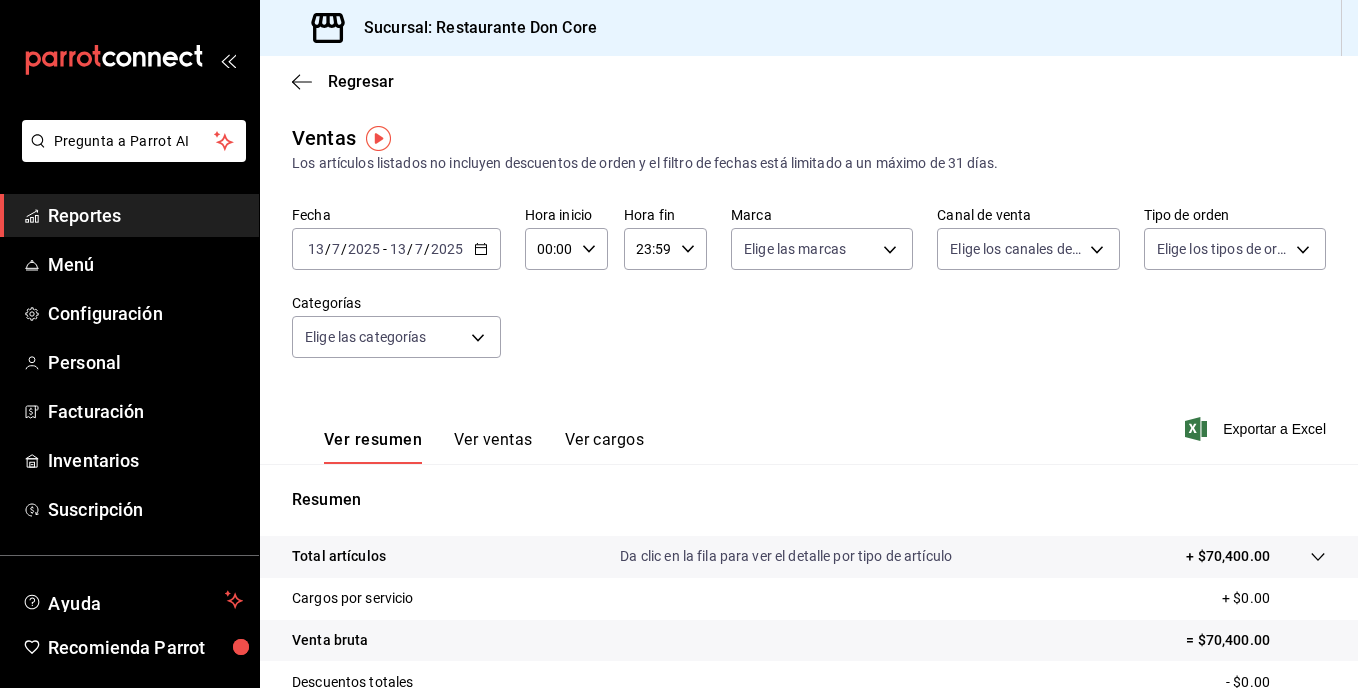click on "Ver ventas" at bounding box center (493, 447) 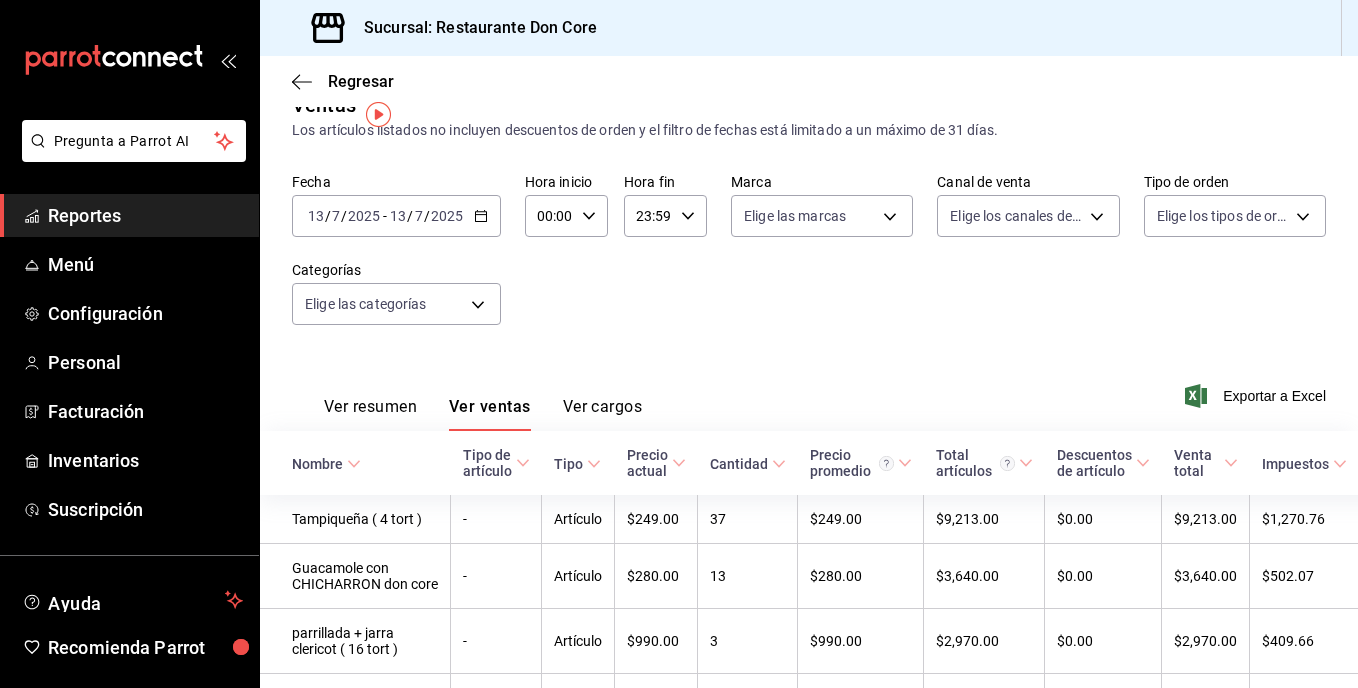 scroll, scrollTop: 0, scrollLeft: 0, axis: both 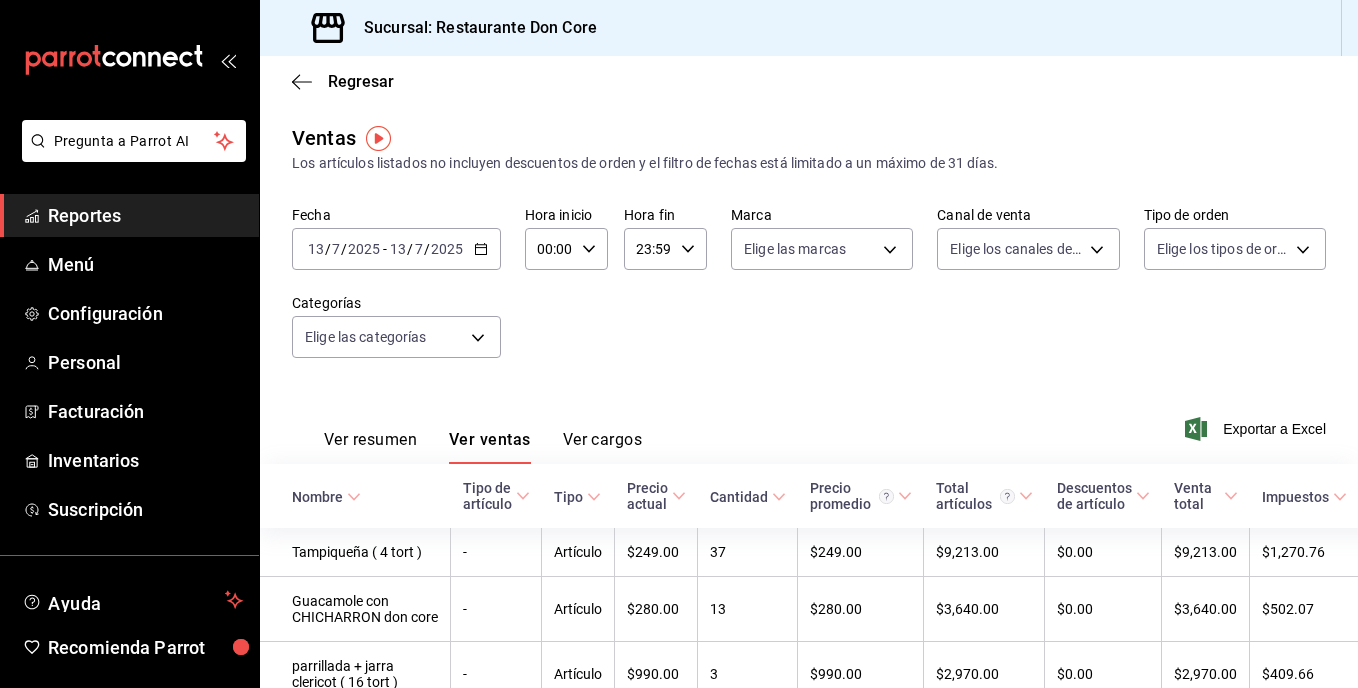 click on "Ver resumen" at bounding box center [370, 447] 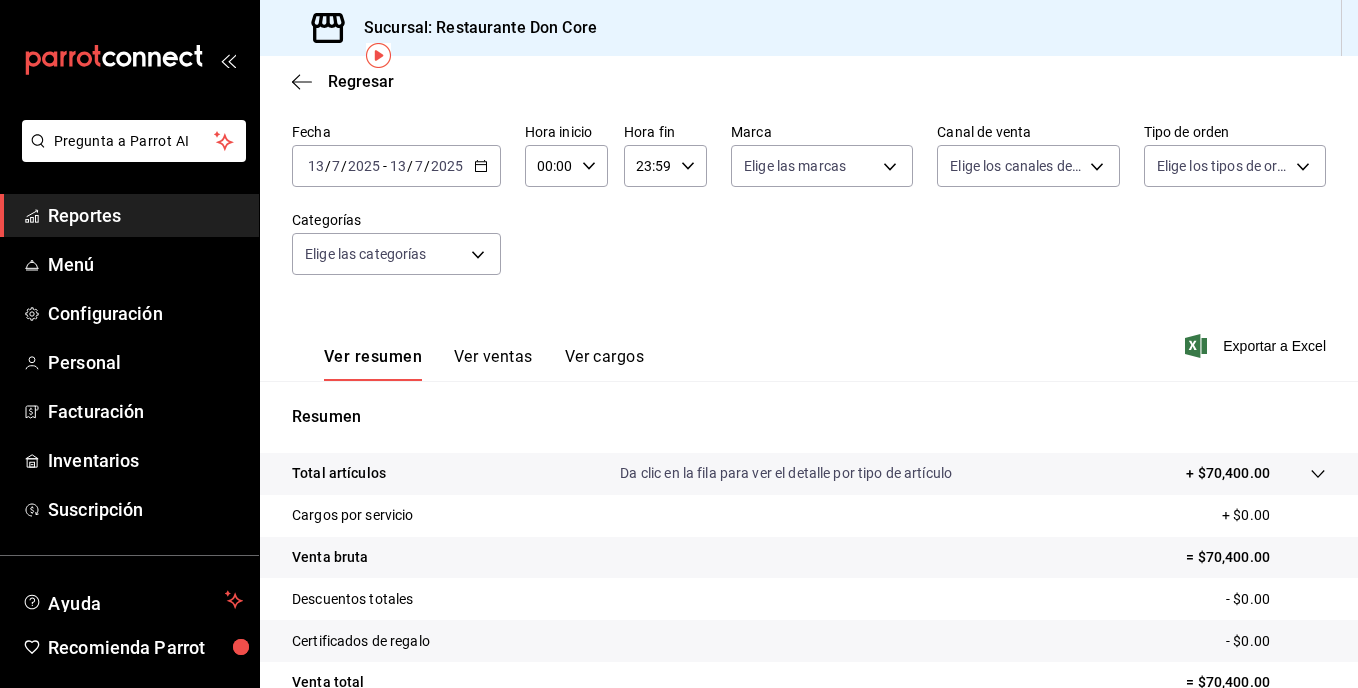 scroll, scrollTop: 82, scrollLeft: 0, axis: vertical 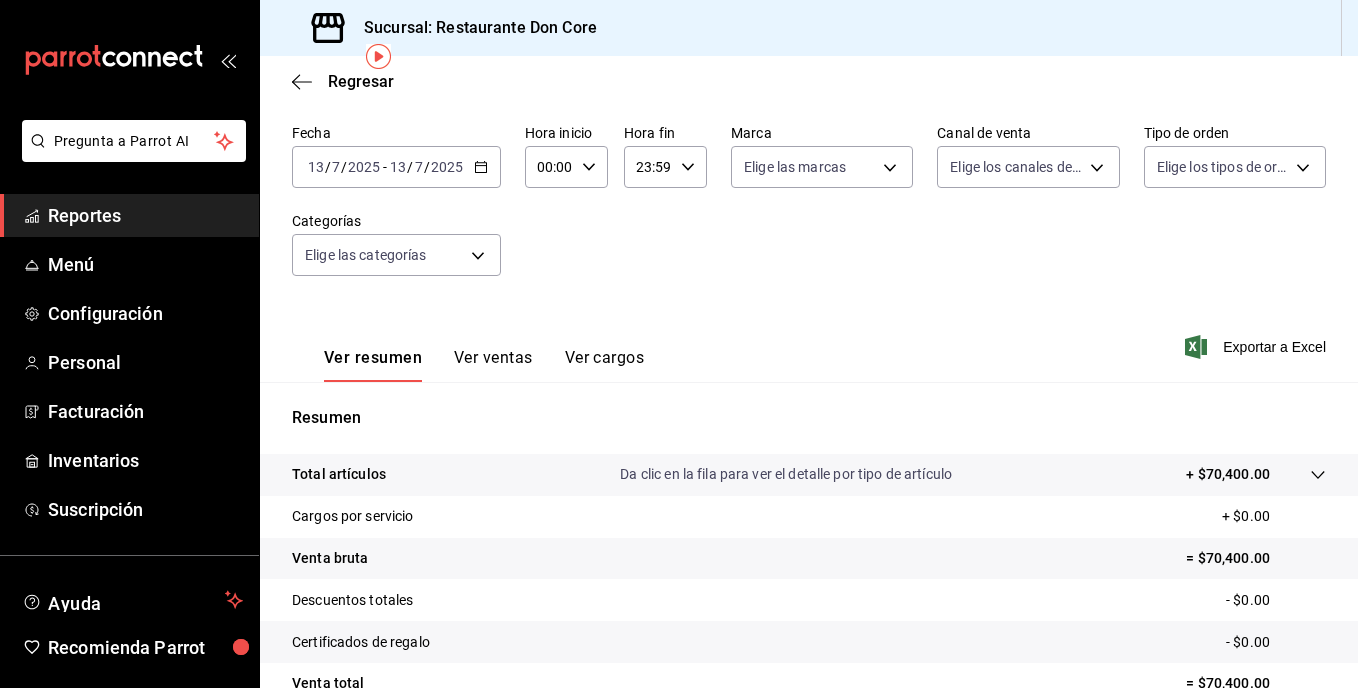 click 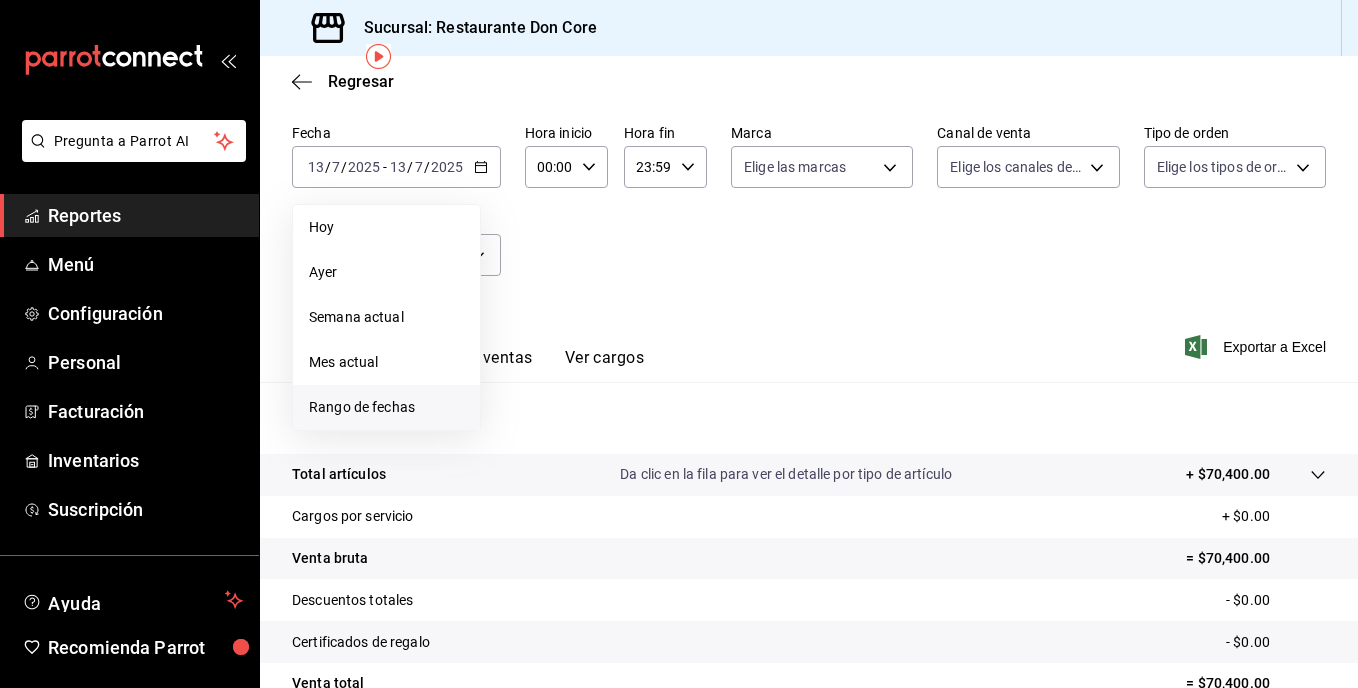 click on "Rango de fechas" at bounding box center (386, 407) 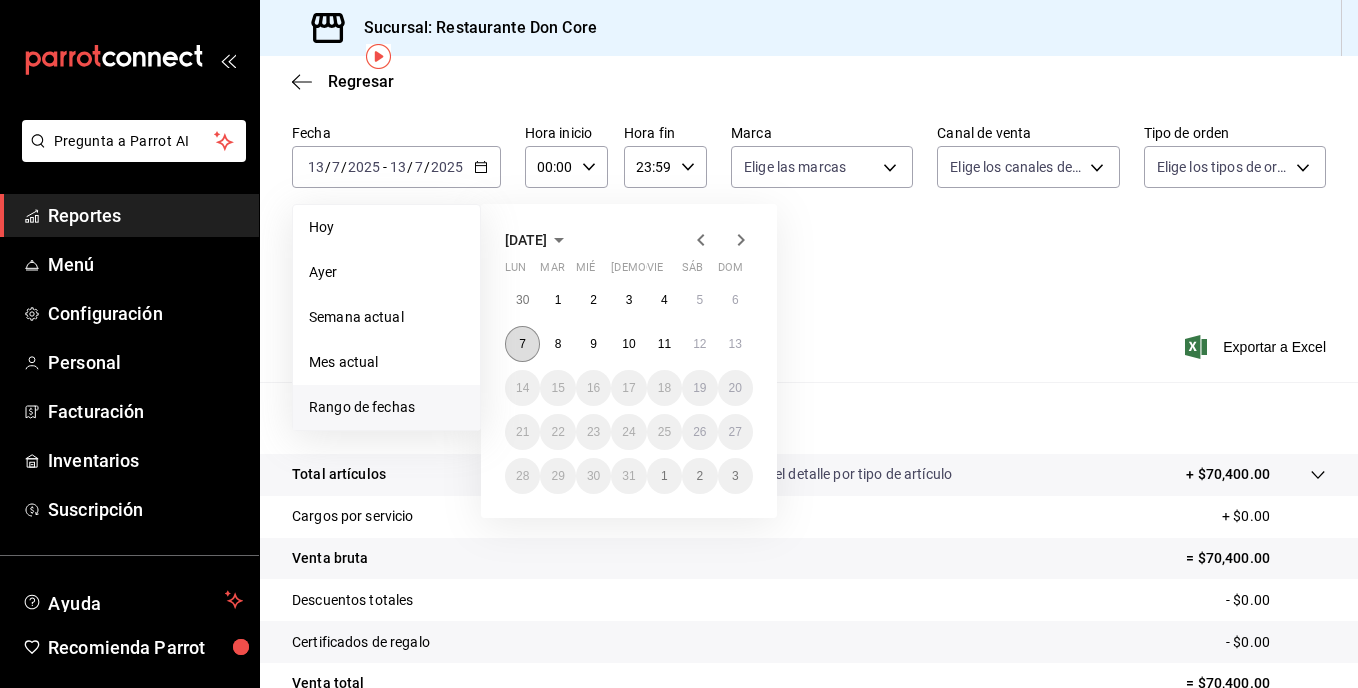 click on "7" at bounding box center [522, 344] 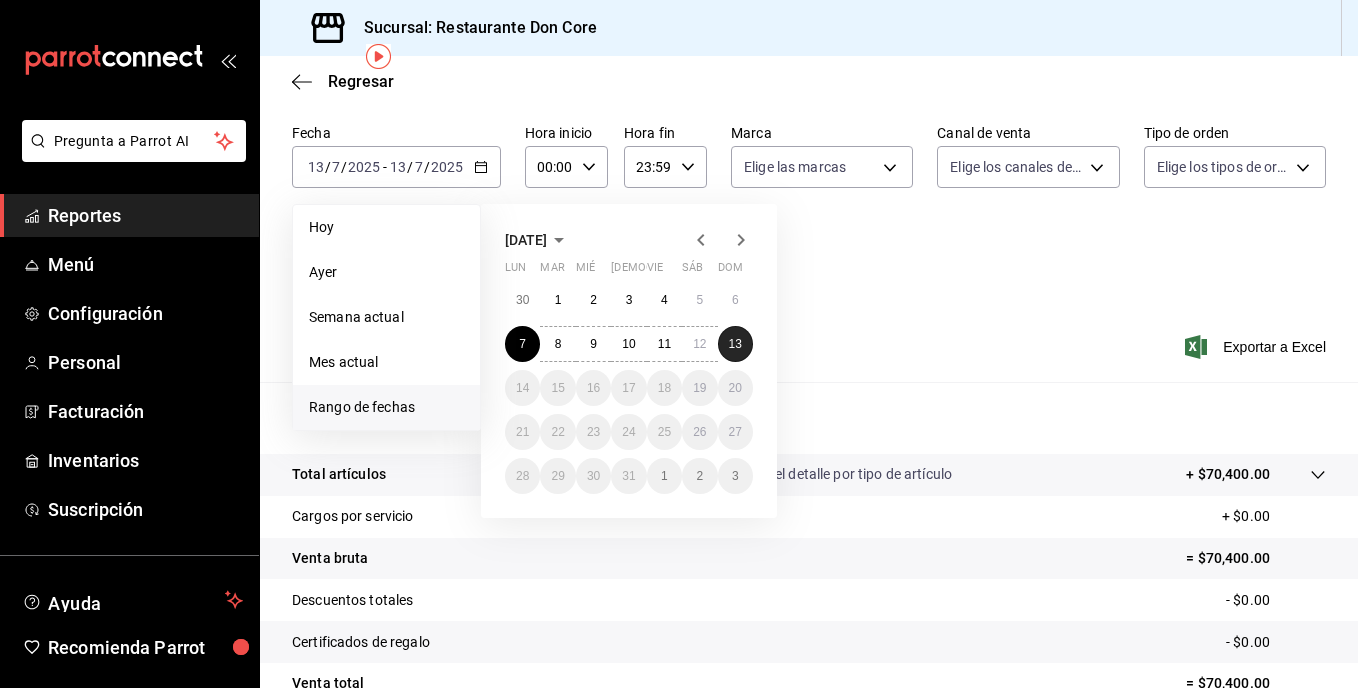 click on "13" at bounding box center [735, 344] 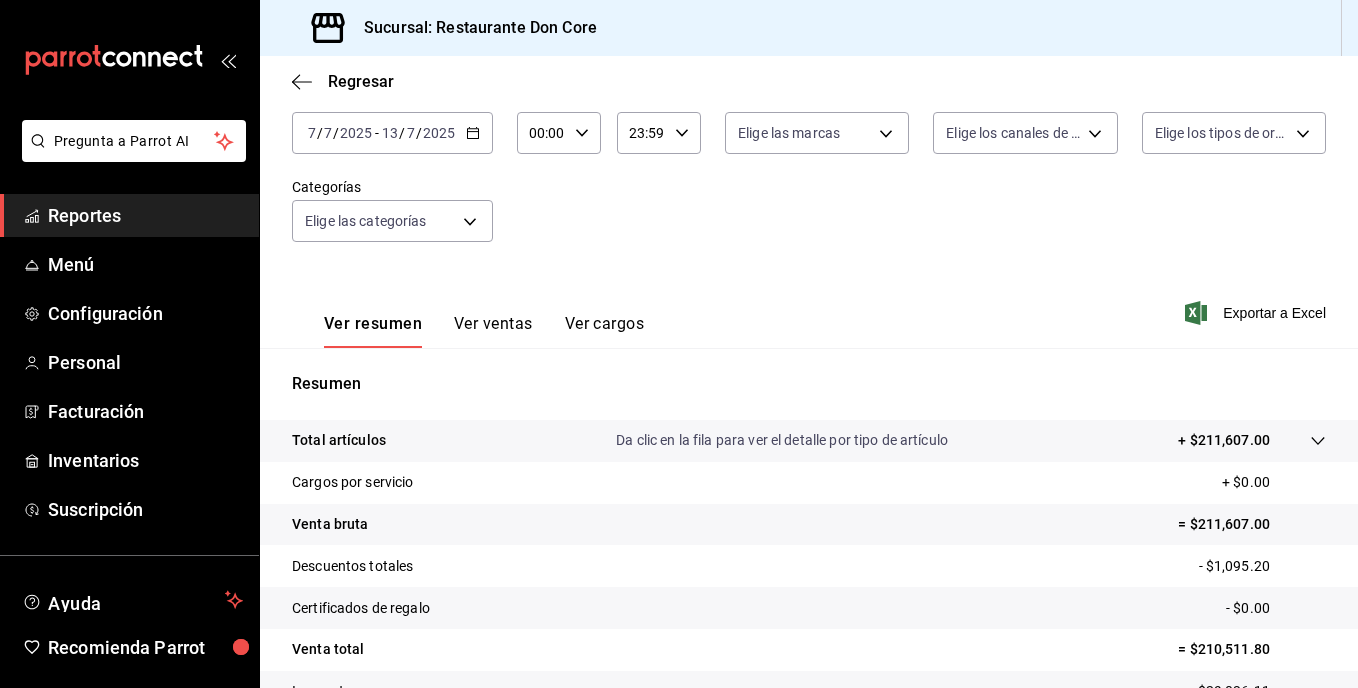 scroll, scrollTop: 103, scrollLeft: 0, axis: vertical 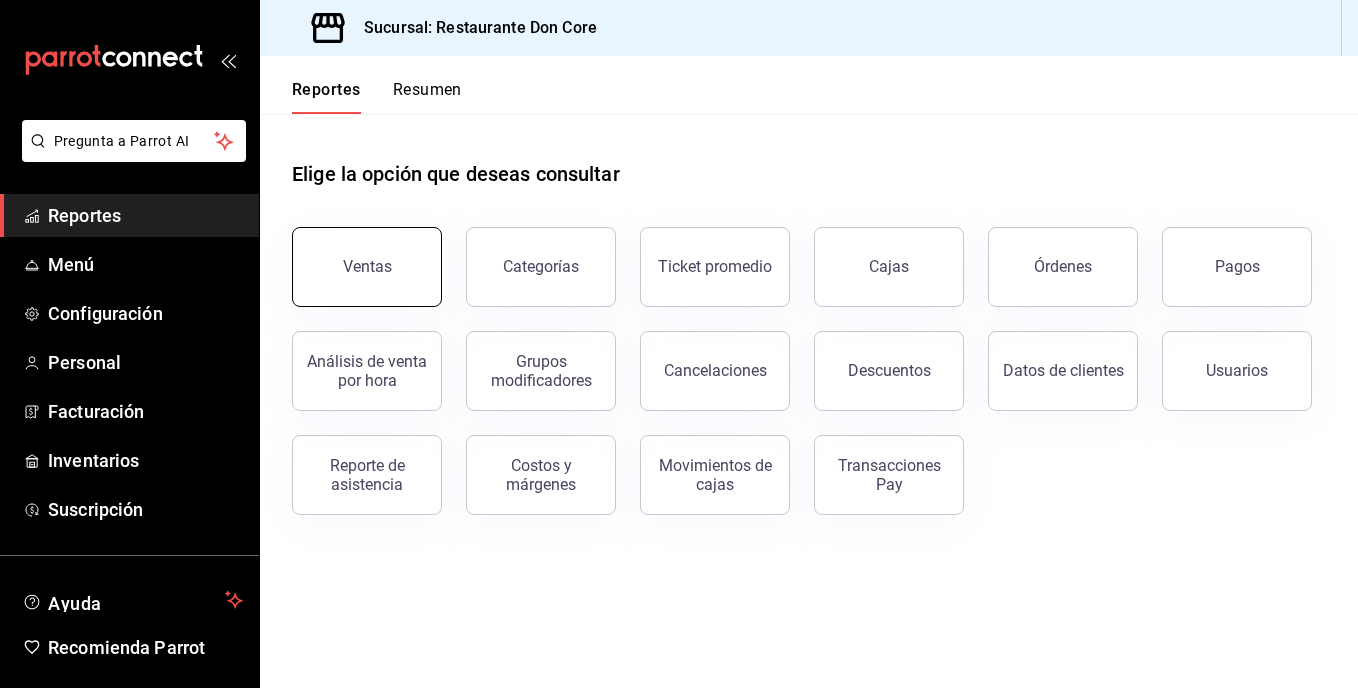 click on "Ventas" at bounding box center (367, 267) 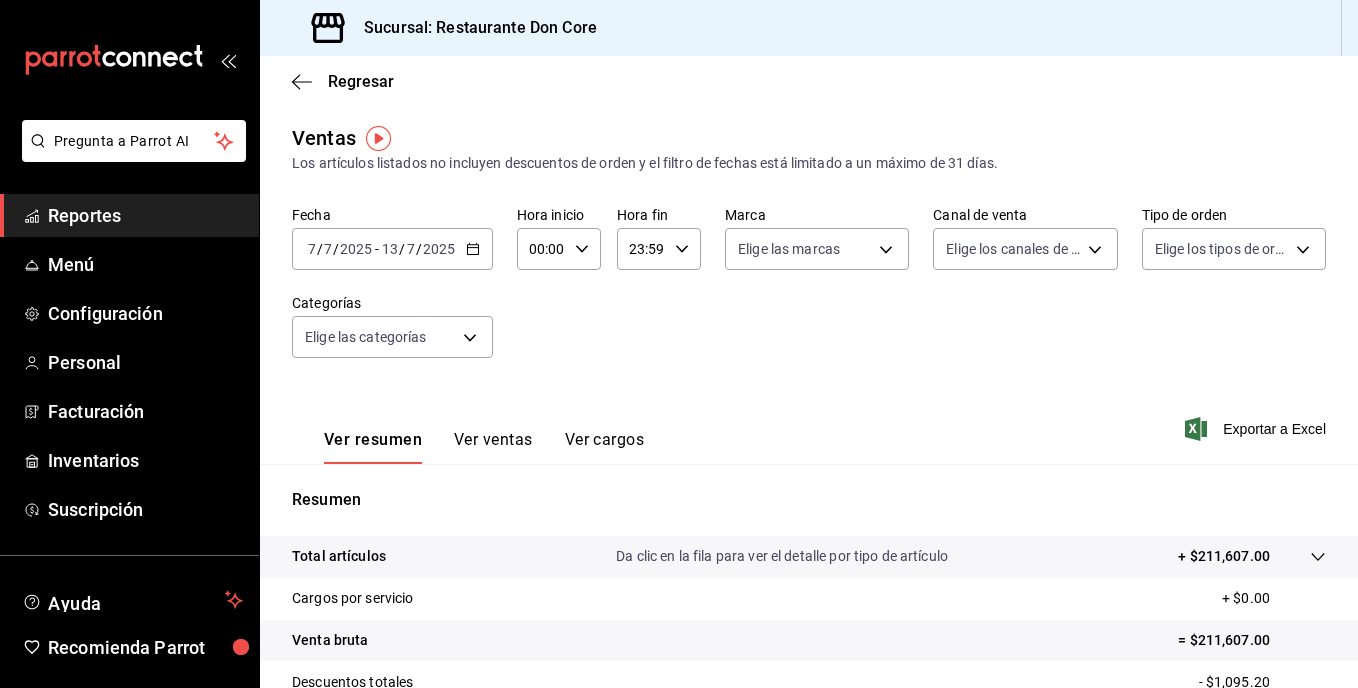 drag, startPoint x: 350, startPoint y: 206, endPoint x: 472, endPoint y: 252, distance: 130.38405 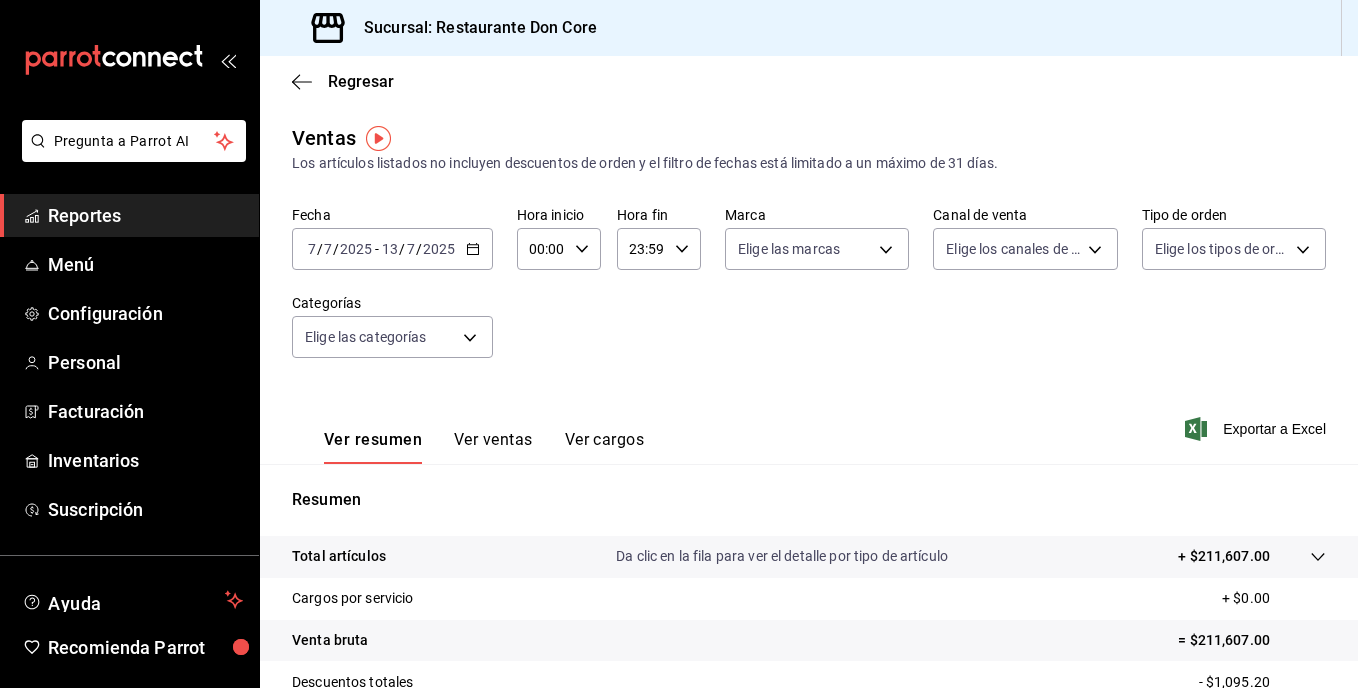 click 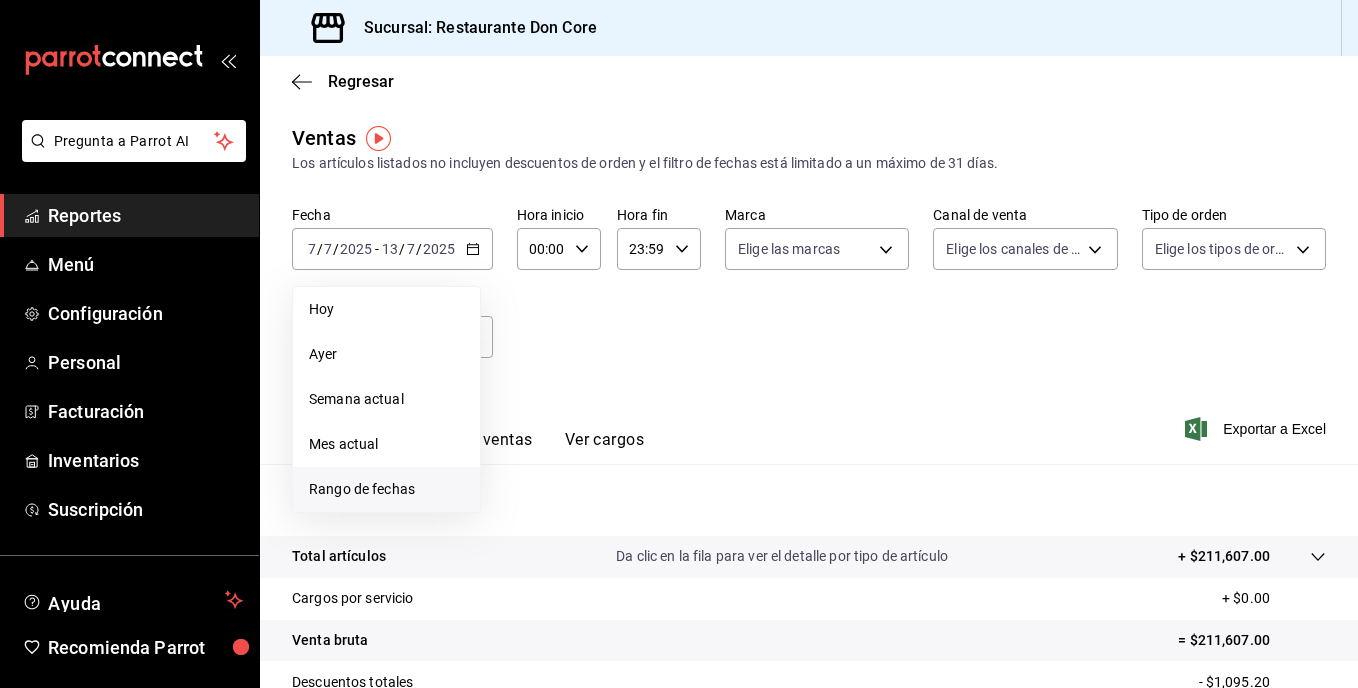 click on "Rango de fechas" at bounding box center (386, 489) 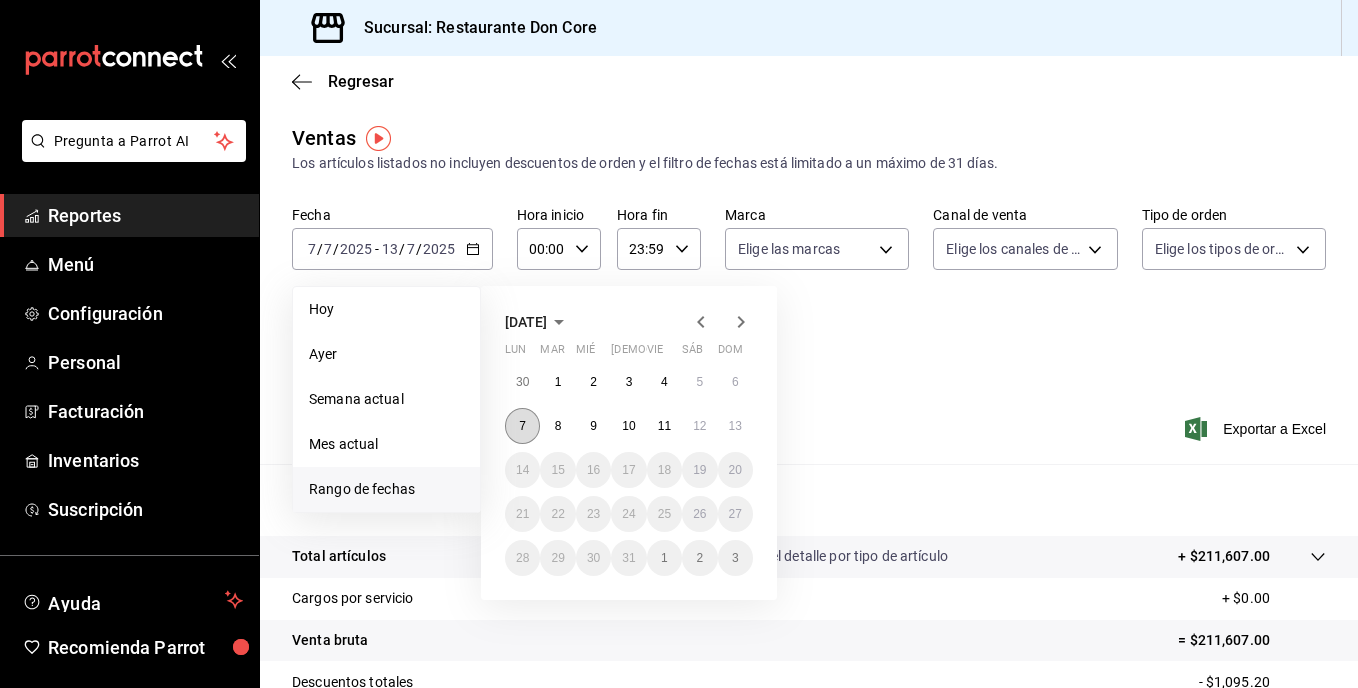 click on "7" at bounding box center [522, 426] 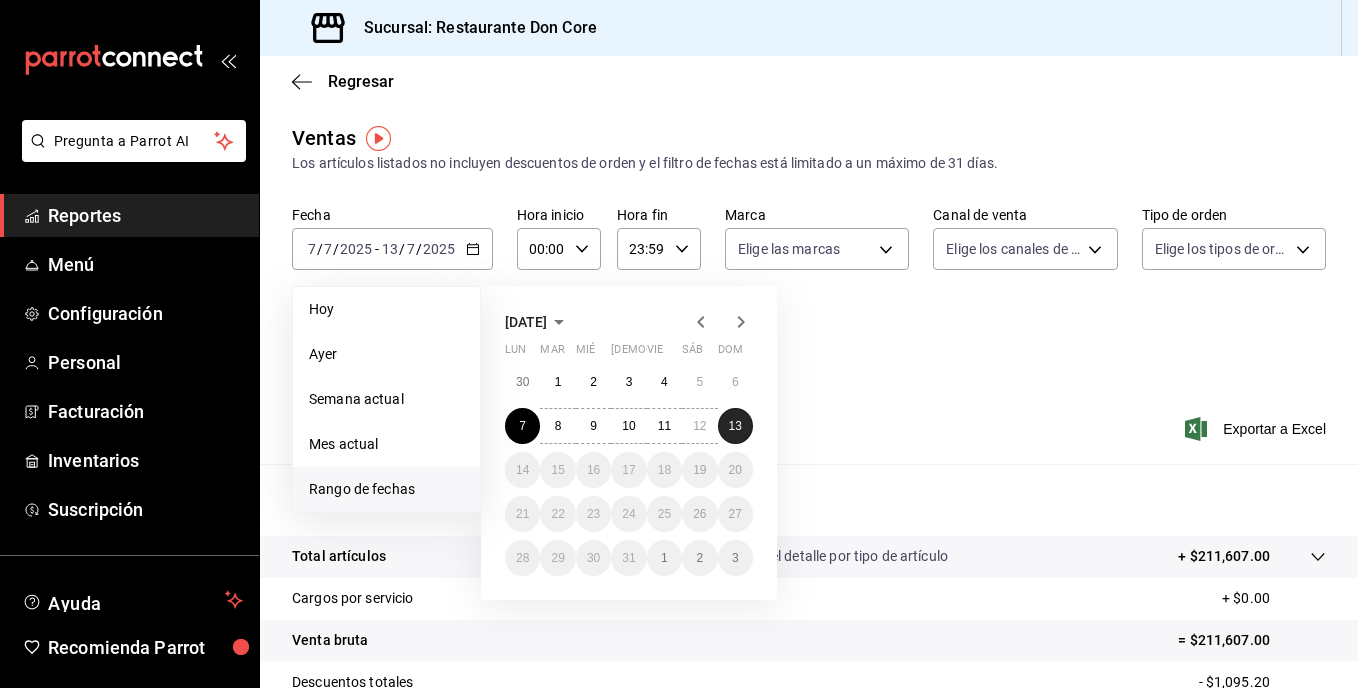 click on "13" at bounding box center (735, 426) 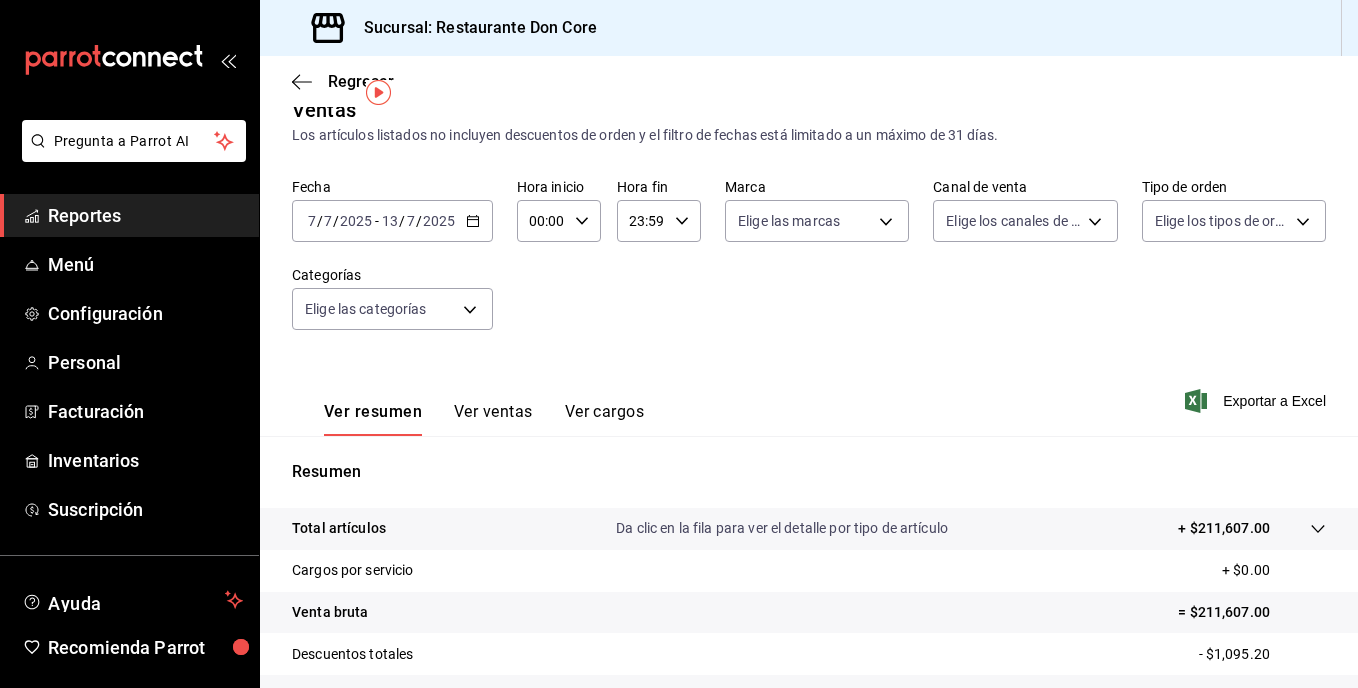 scroll, scrollTop: 0, scrollLeft: 0, axis: both 